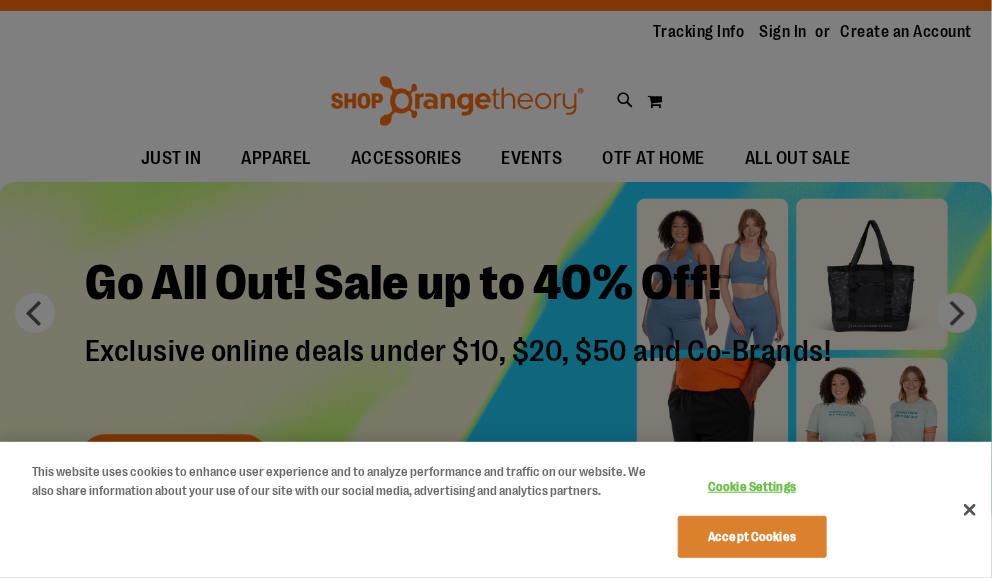 scroll, scrollTop: 132, scrollLeft: 0, axis: vertical 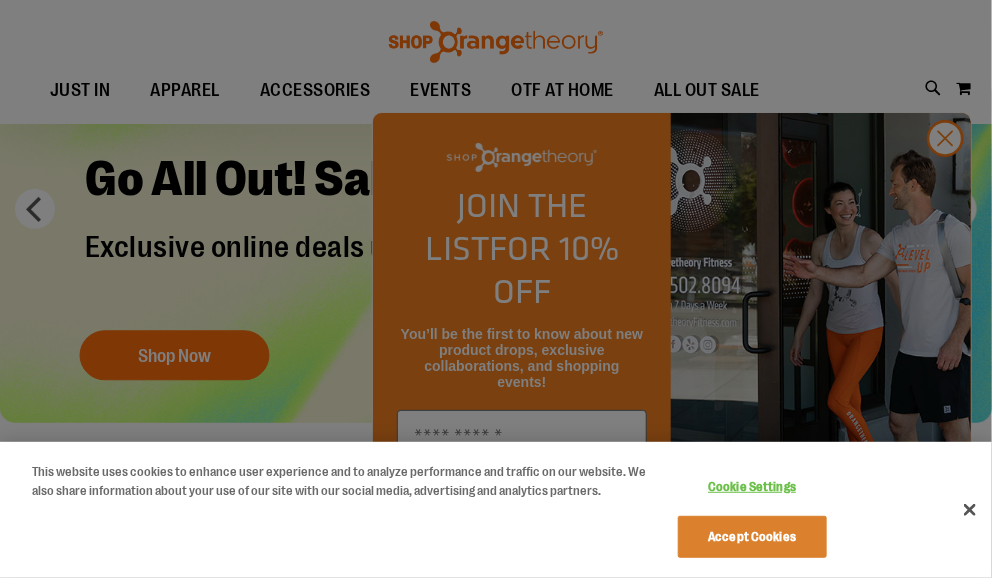 type on "**********" 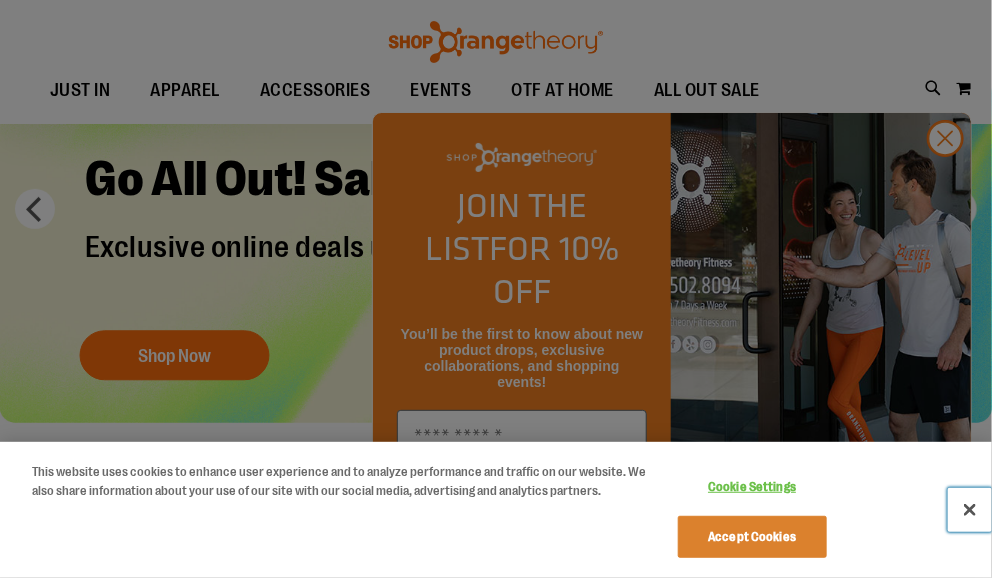 click at bounding box center [970, 510] 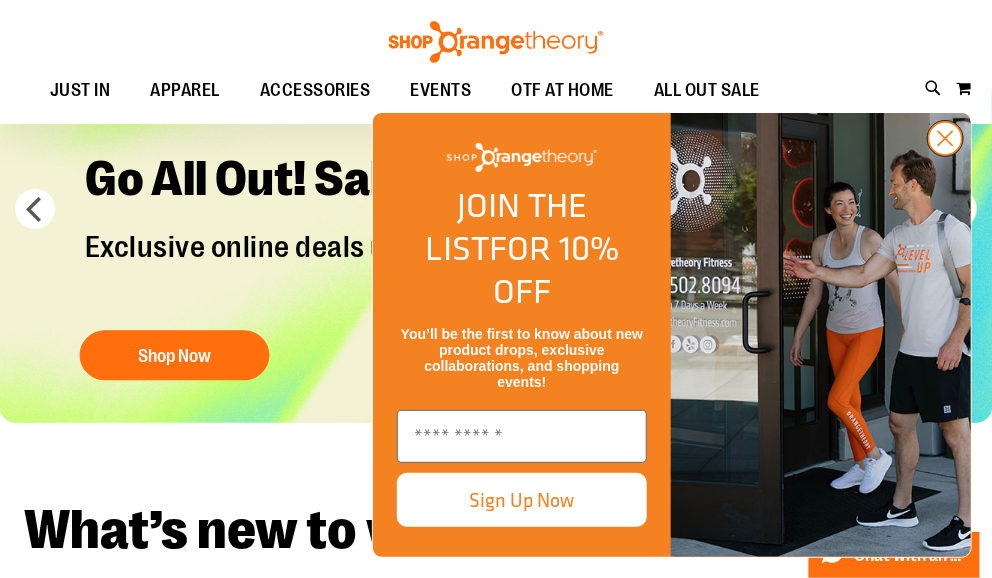 click 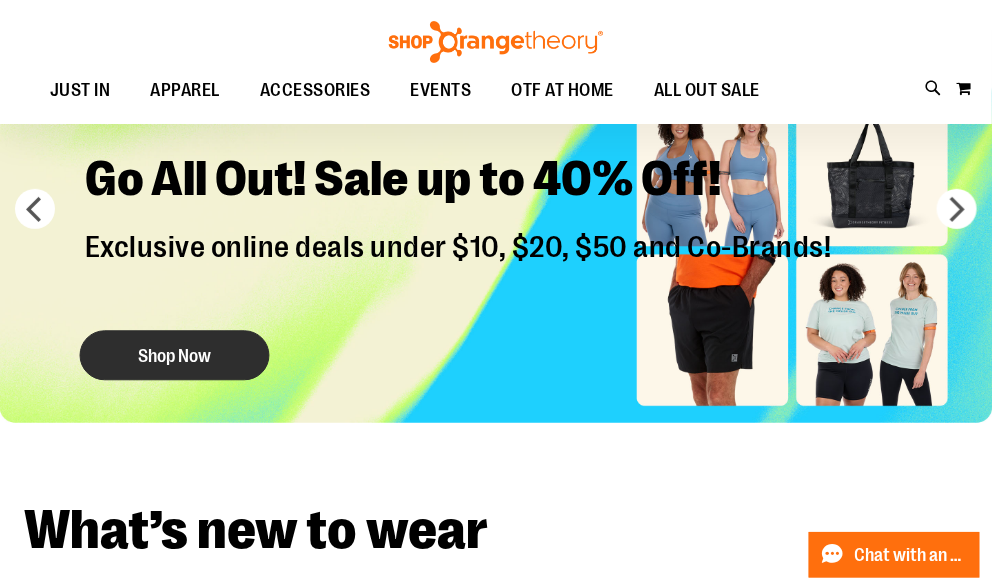 click on "Shop Now" at bounding box center [175, 356] 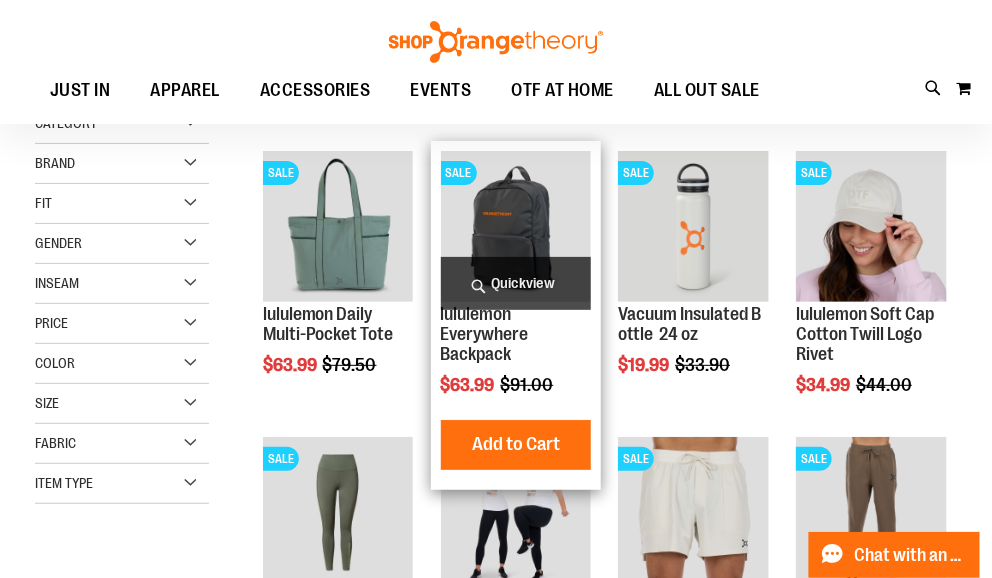 scroll, scrollTop: 65, scrollLeft: 0, axis: vertical 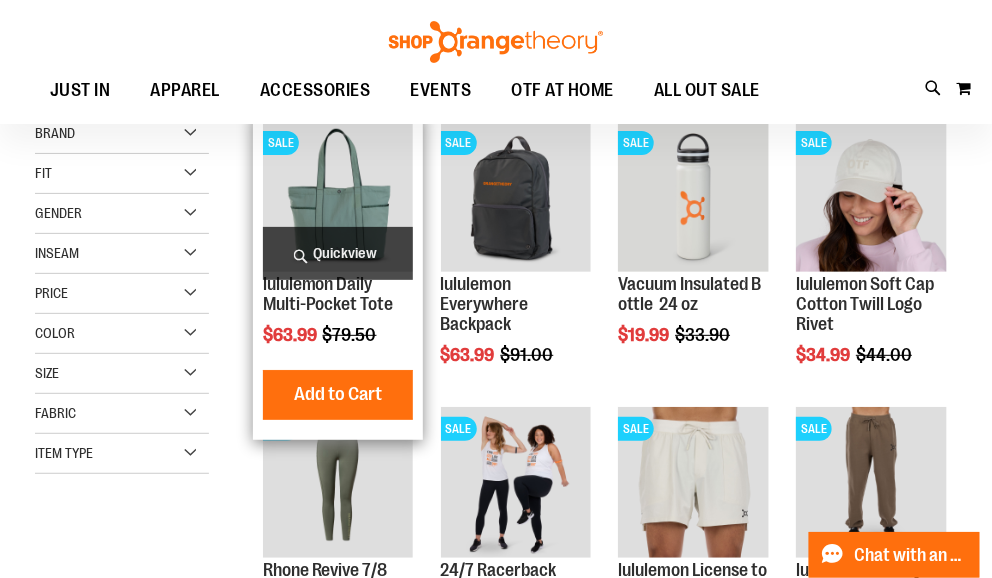type on "**********" 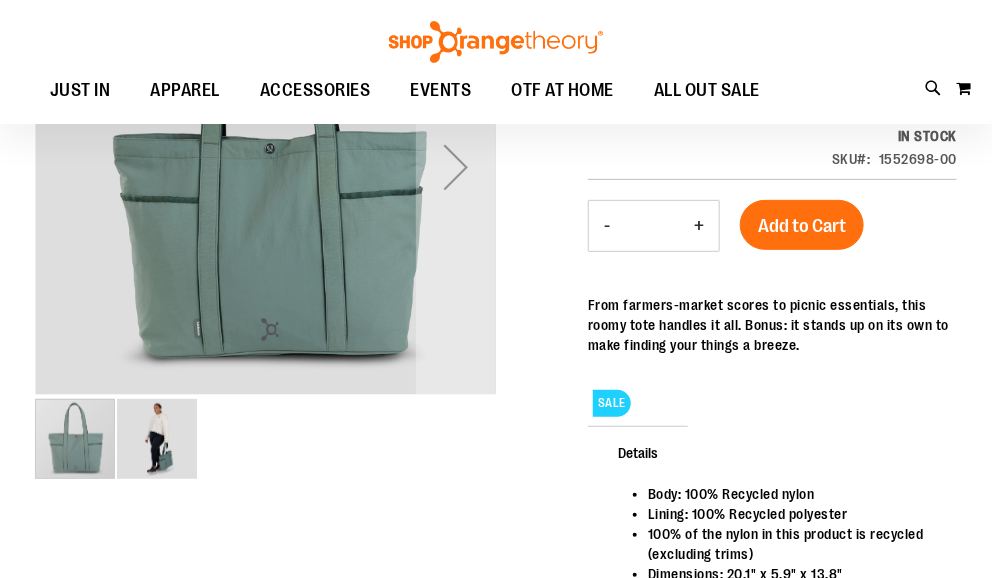 scroll, scrollTop: 132, scrollLeft: 0, axis: vertical 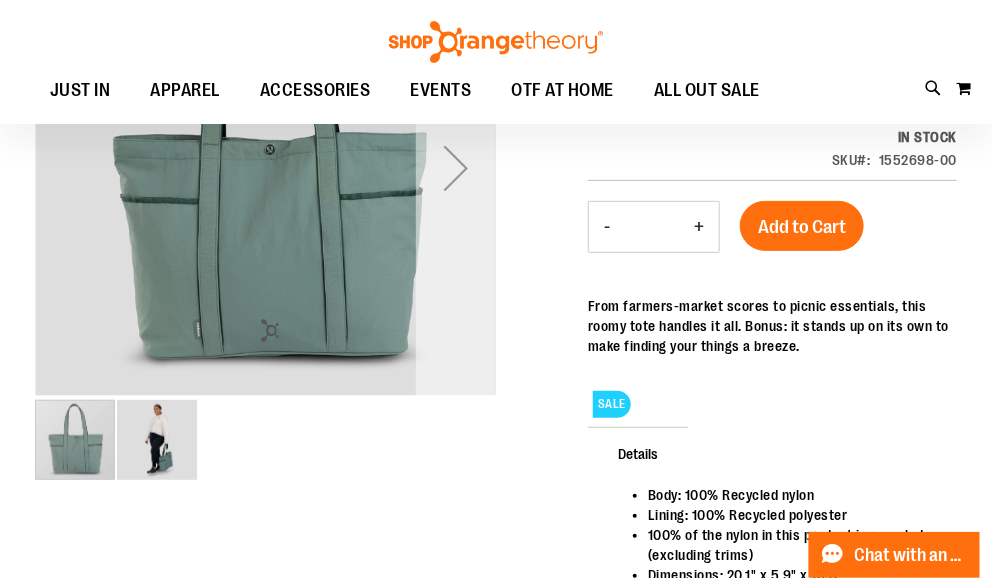 type on "**********" 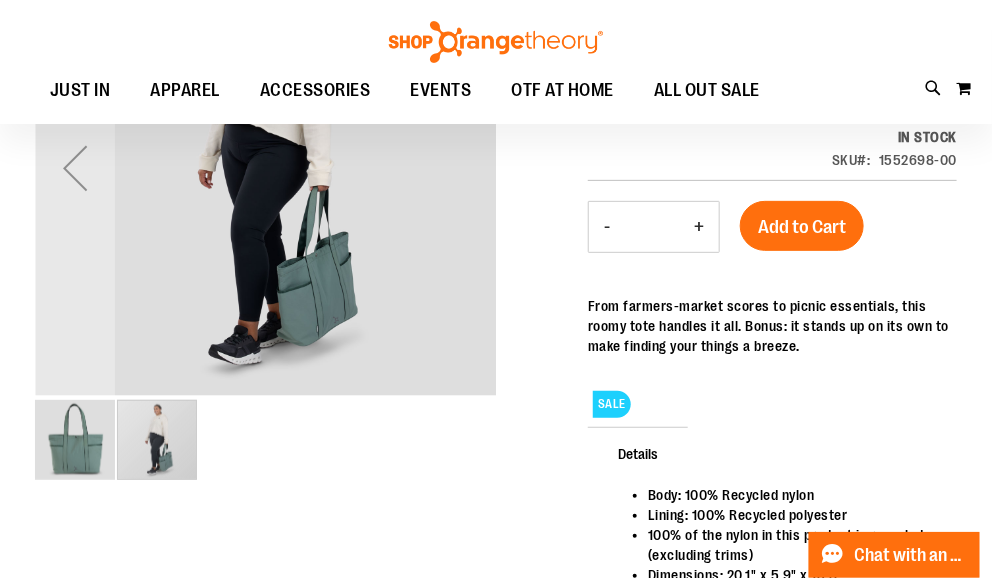 scroll, scrollTop: 0, scrollLeft: 0, axis: both 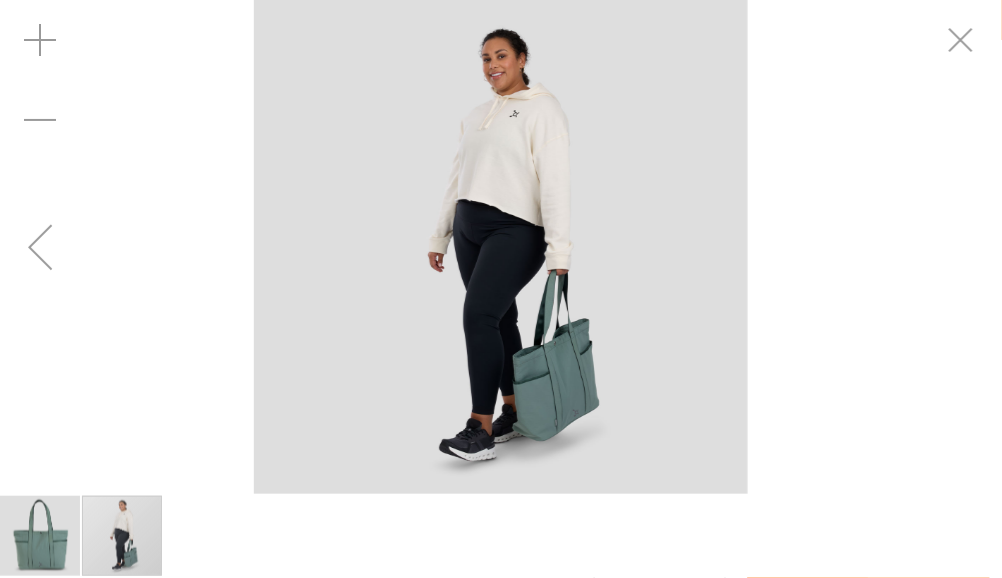 click at bounding box center [501, 247] 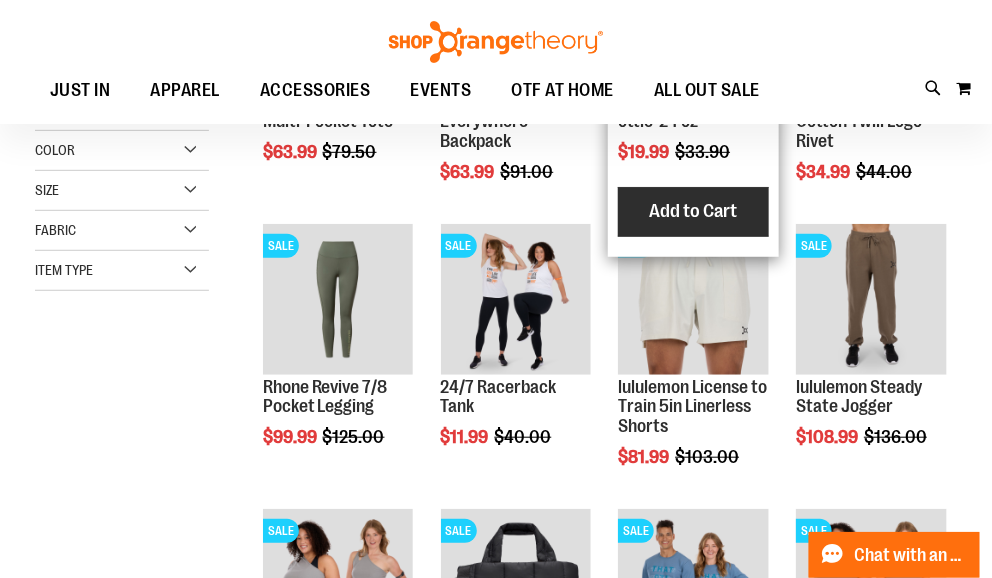 scroll, scrollTop: 265, scrollLeft: 0, axis: vertical 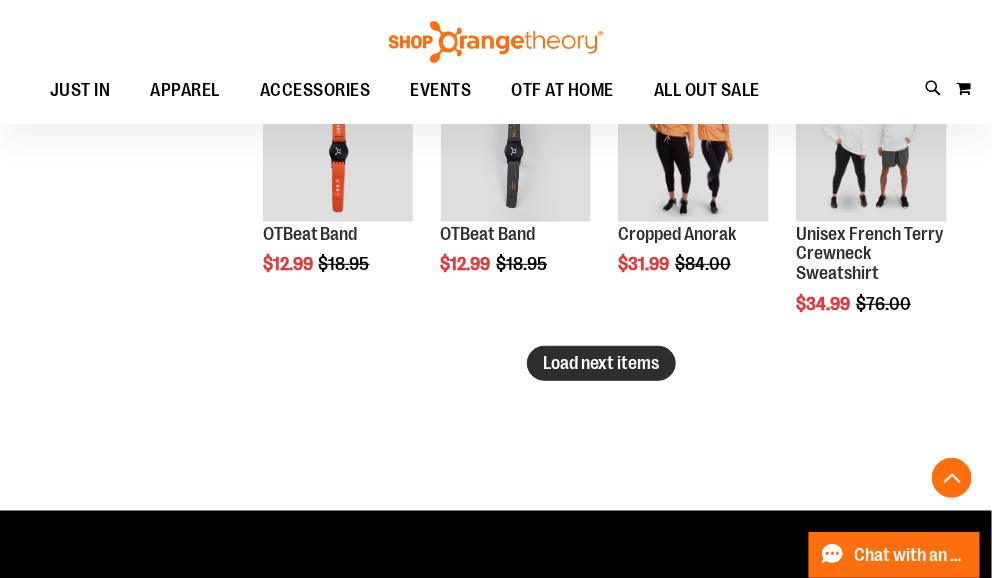 type on "**********" 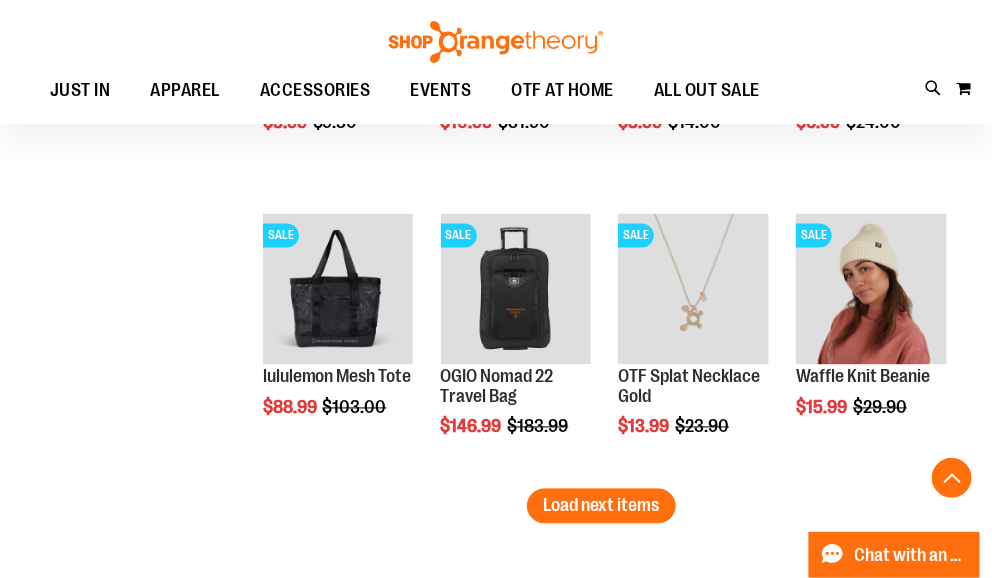 scroll, scrollTop: 3199, scrollLeft: 0, axis: vertical 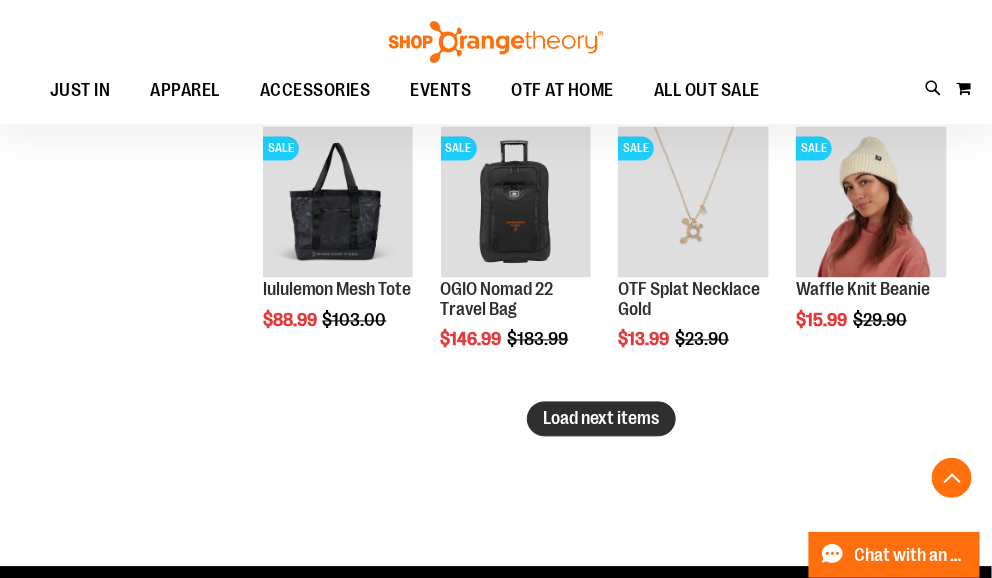 click on "Load next items" at bounding box center [601, 419] 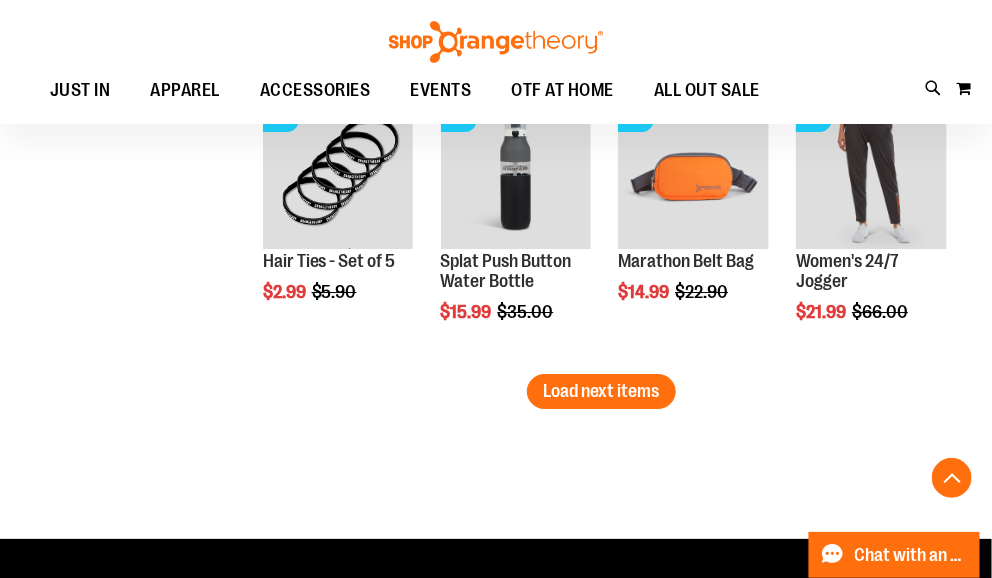 scroll, scrollTop: 4132, scrollLeft: 0, axis: vertical 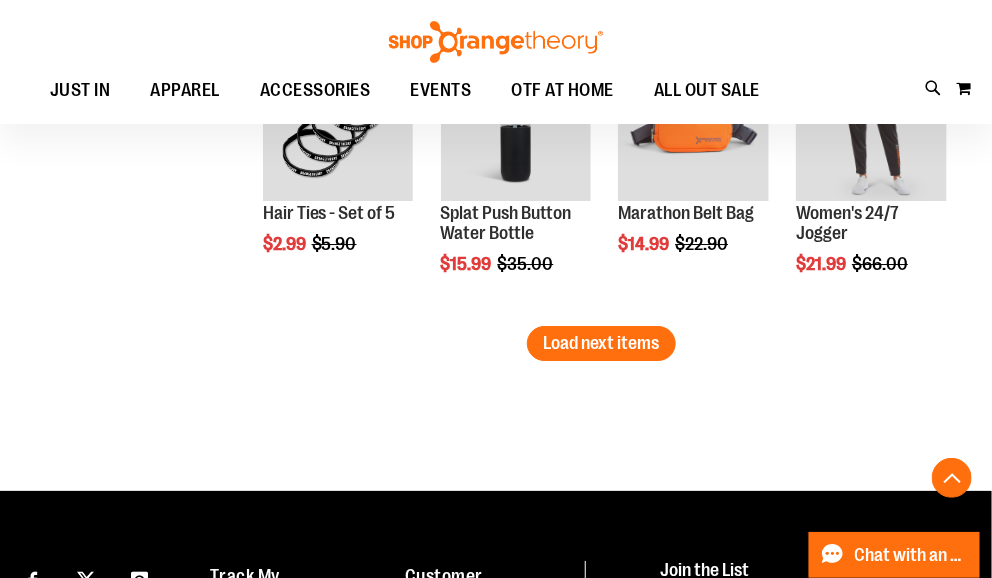 click on "**********" at bounding box center (601, -1814) 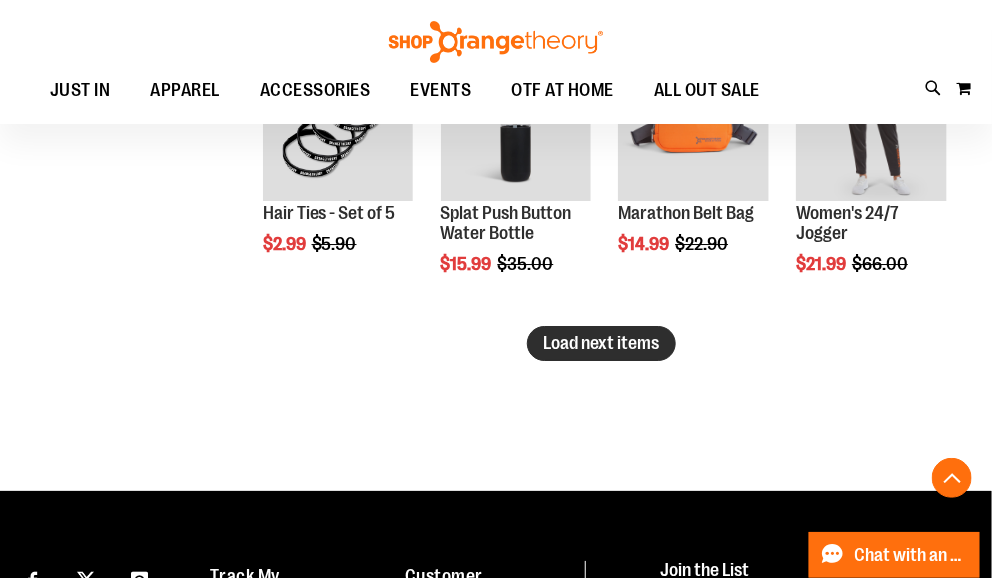 click on "Load next items" at bounding box center (601, 343) 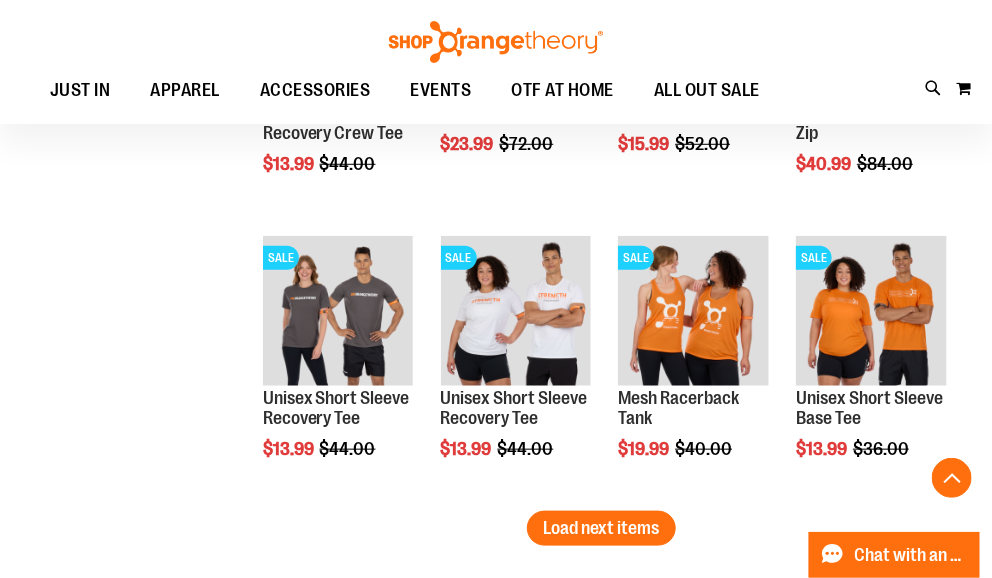 scroll, scrollTop: 4799, scrollLeft: 0, axis: vertical 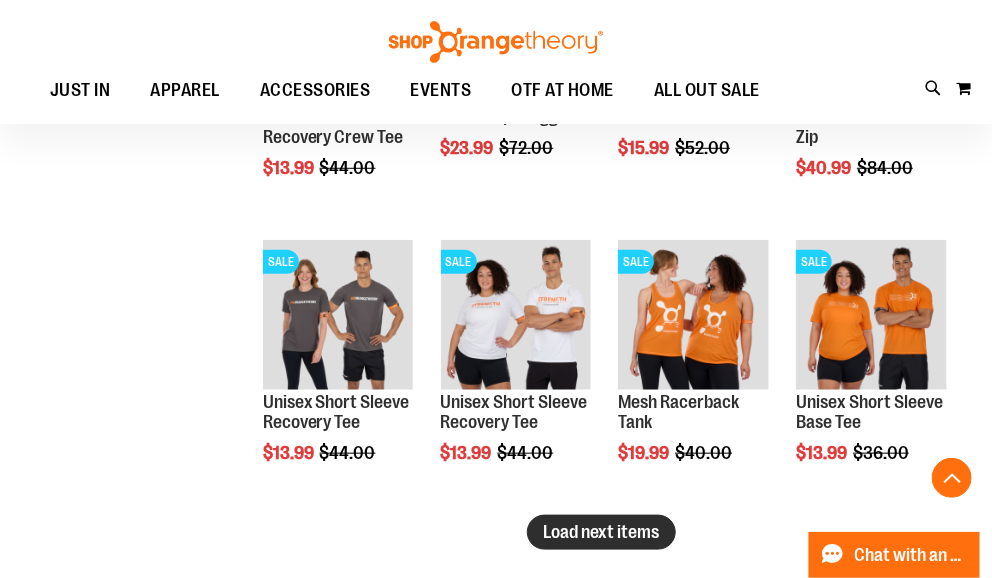 click on "Load next items" at bounding box center (601, 532) 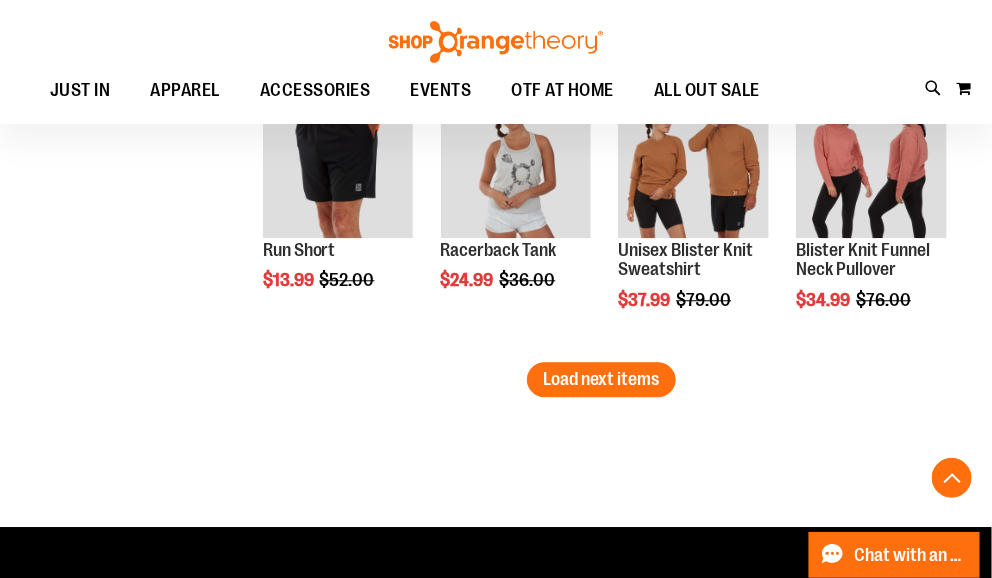 scroll, scrollTop: 5932, scrollLeft: 0, axis: vertical 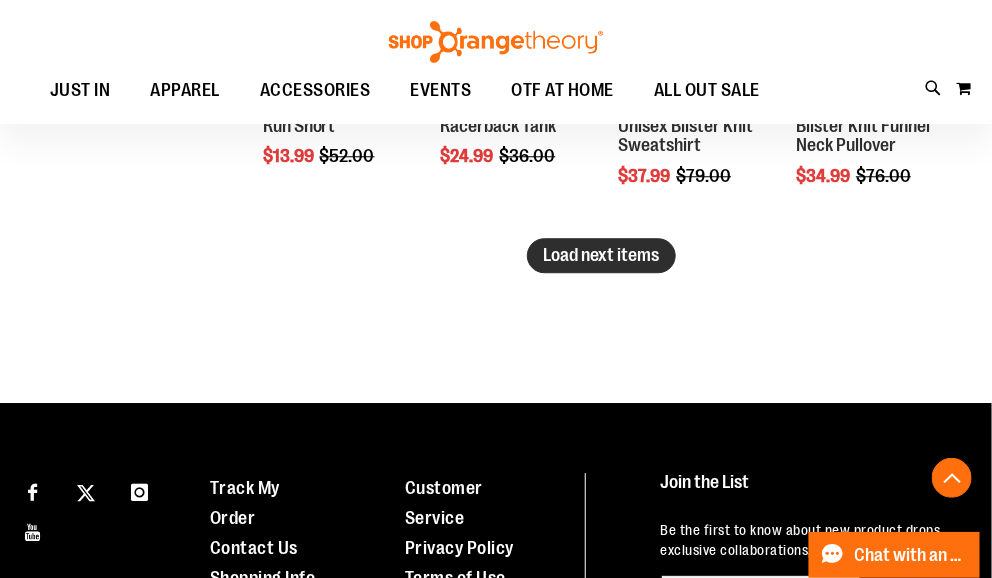click on "Load next items" at bounding box center (601, 255) 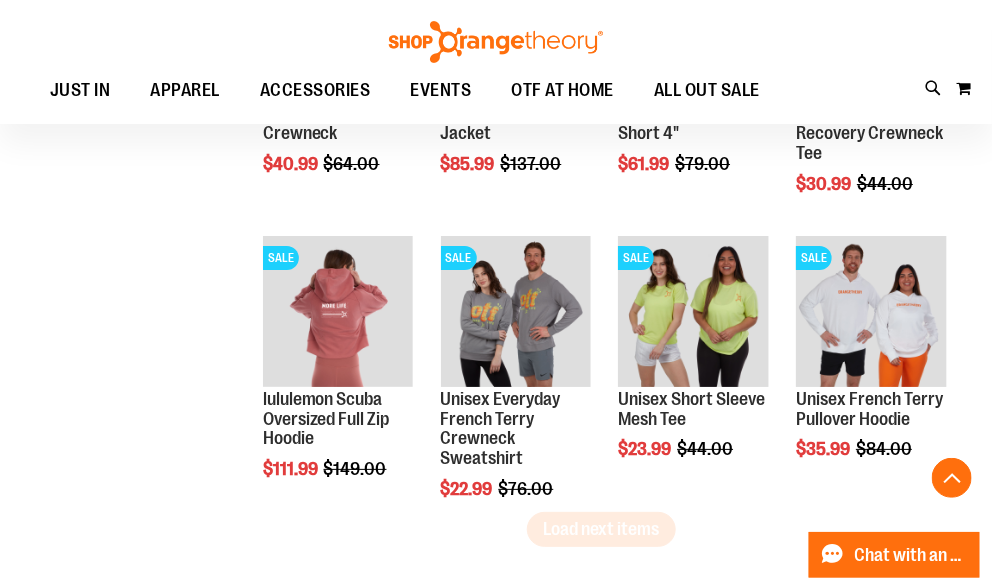 scroll, scrollTop: 6532, scrollLeft: 0, axis: vertical 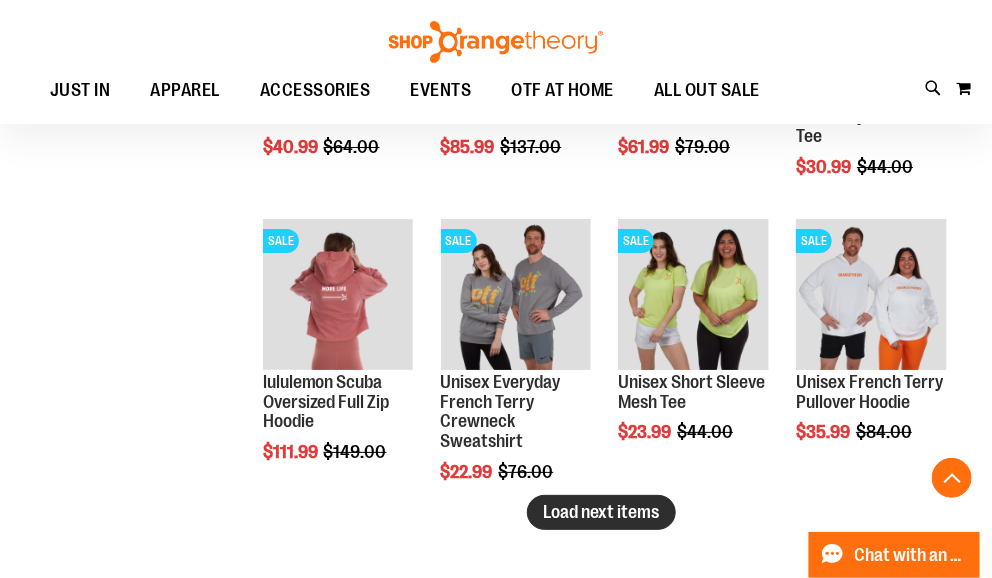 click on "Load next items" at bounding box center [601, 512] 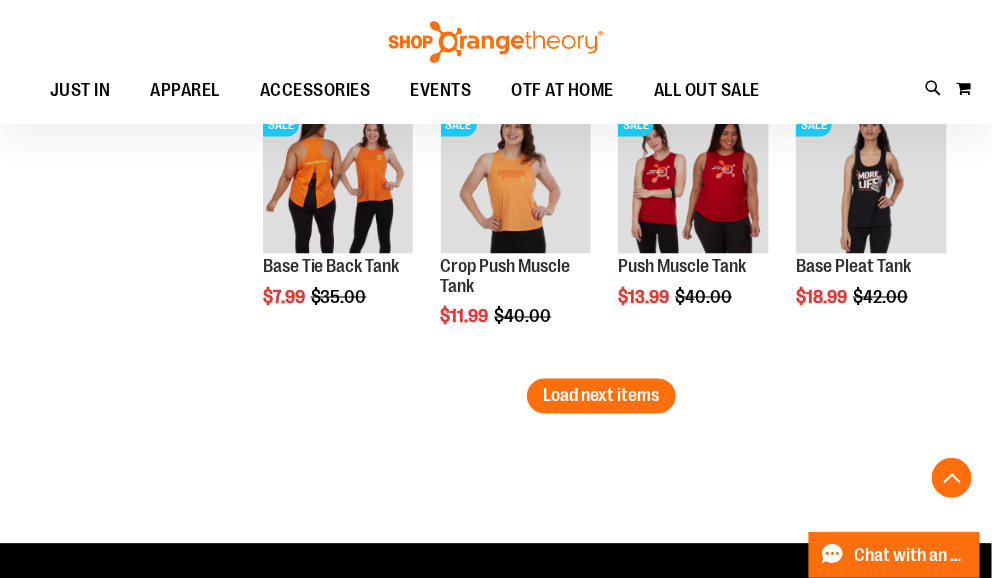 scroll, scrollTop: 7599, scrollLeft: 0, axis: vertical 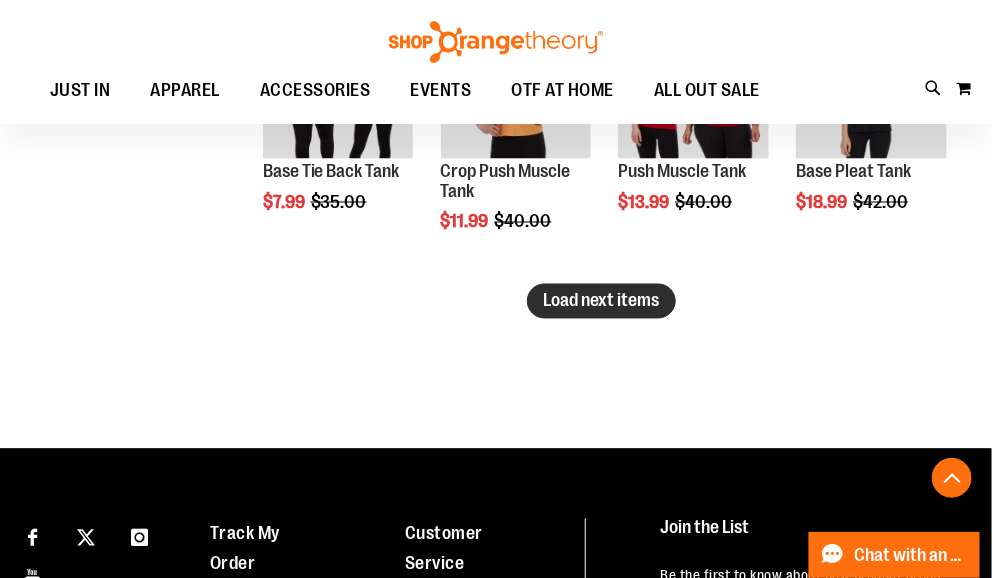 click on "Load next items" at bounding box center [601, 301] 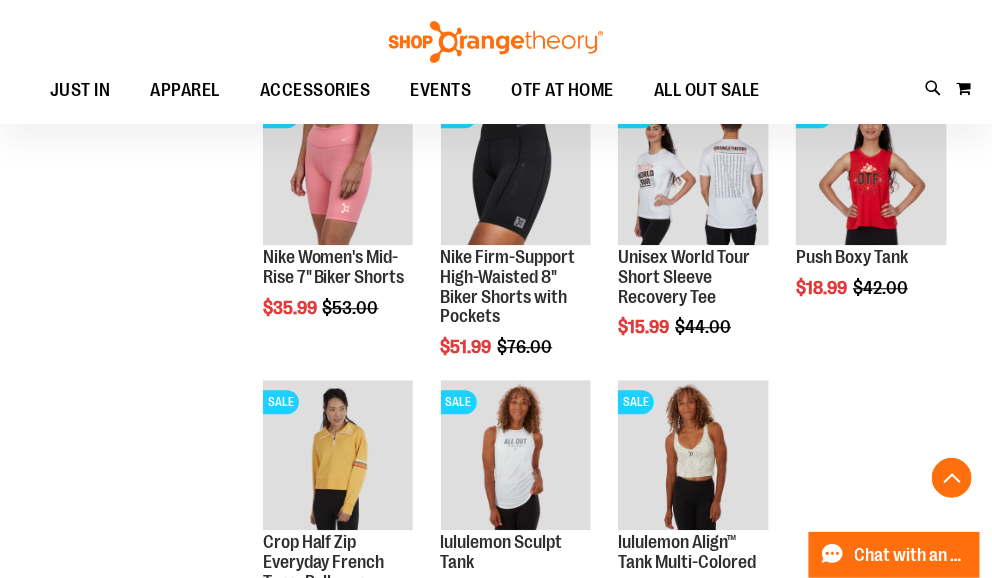 scroll, scrollTop: 8199, scrollLeft: 0, axis: vertical 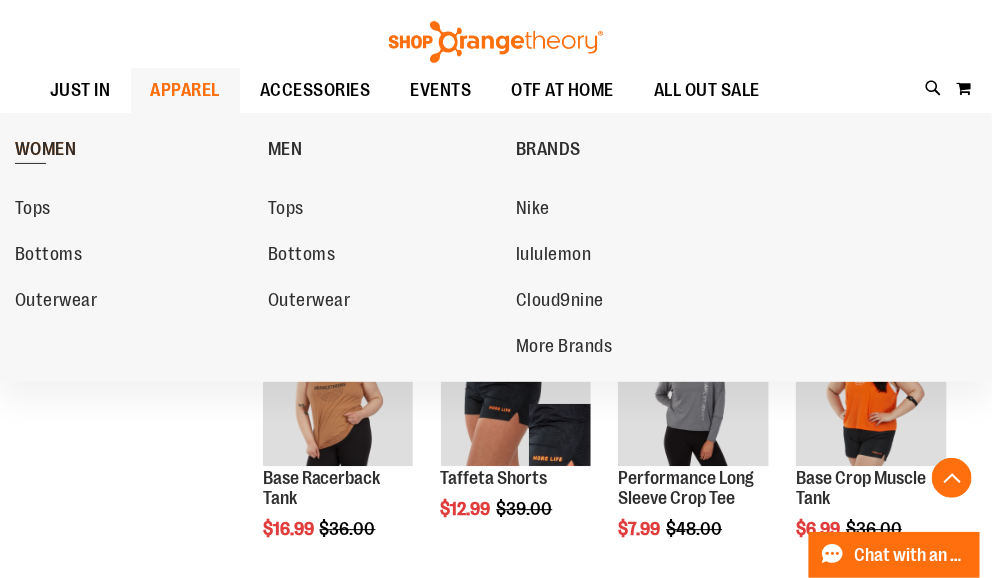 click on "WOMEN" at bounding box center (46, 151) 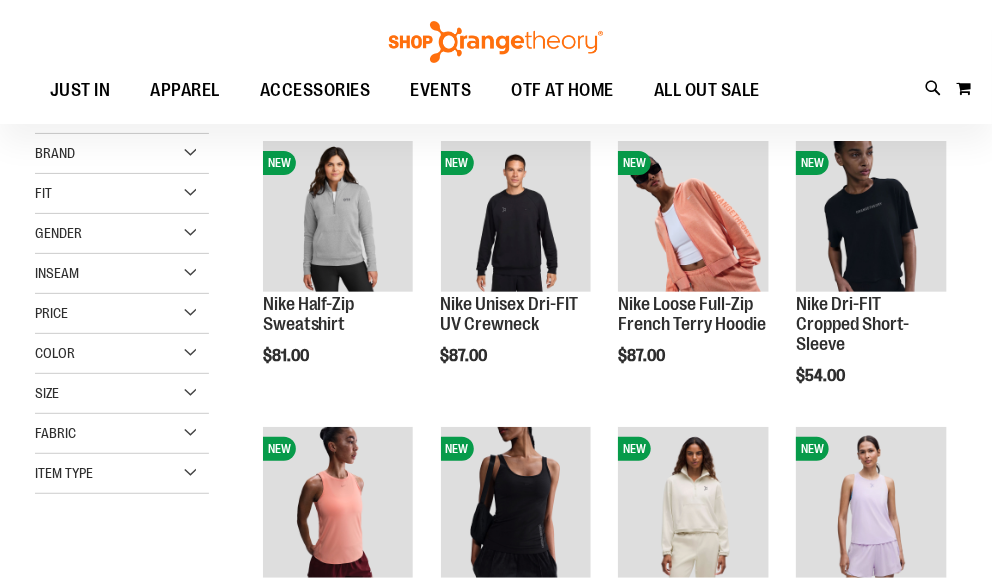 scroll, scrollTop: 45, scrollLeft: 0, axis: vertical 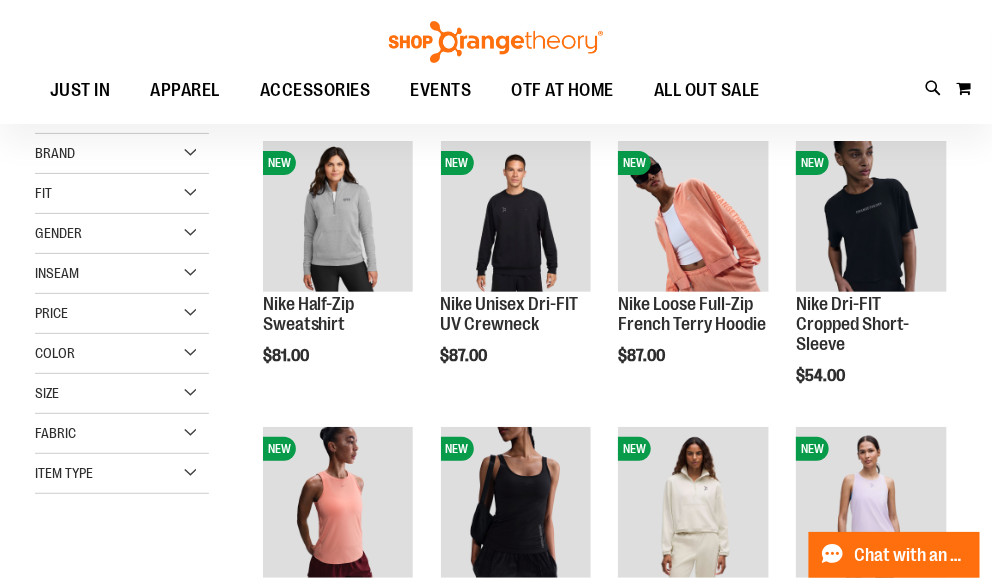 type on "**********" 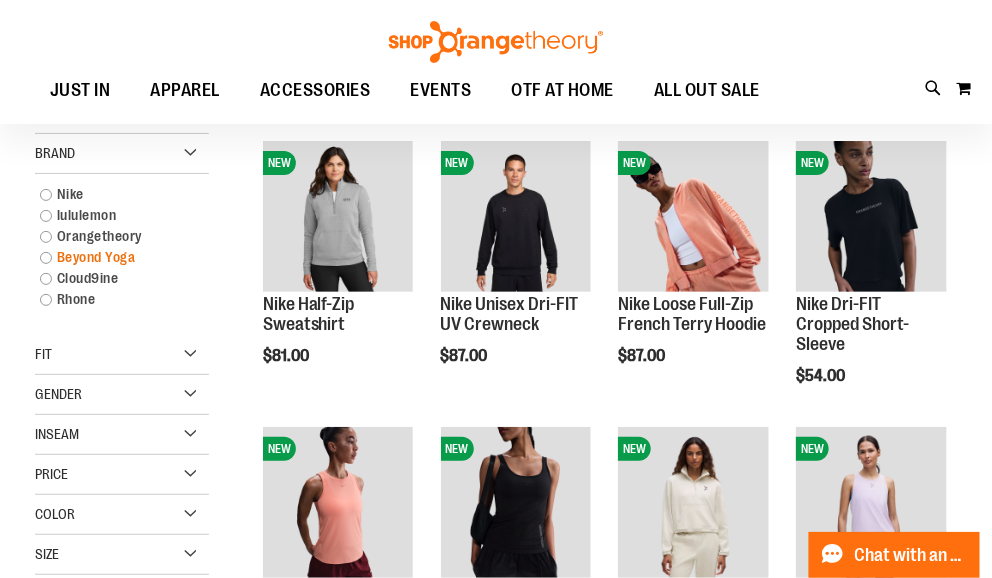 click on "Beyond Yoga" at bounding box center [113, 257] 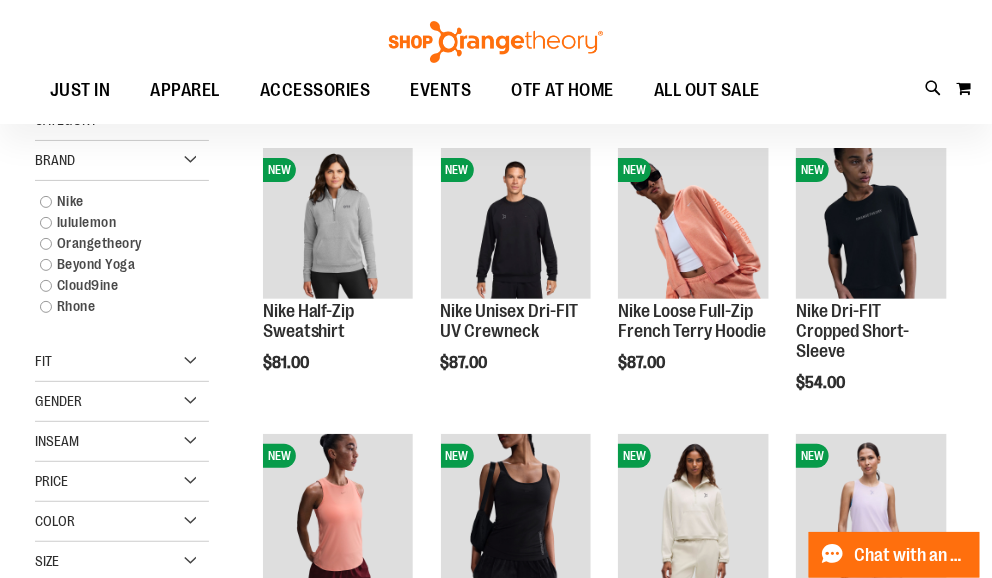 scroll, scrollTop: 65, scrollLeft: 0, axis: vertical 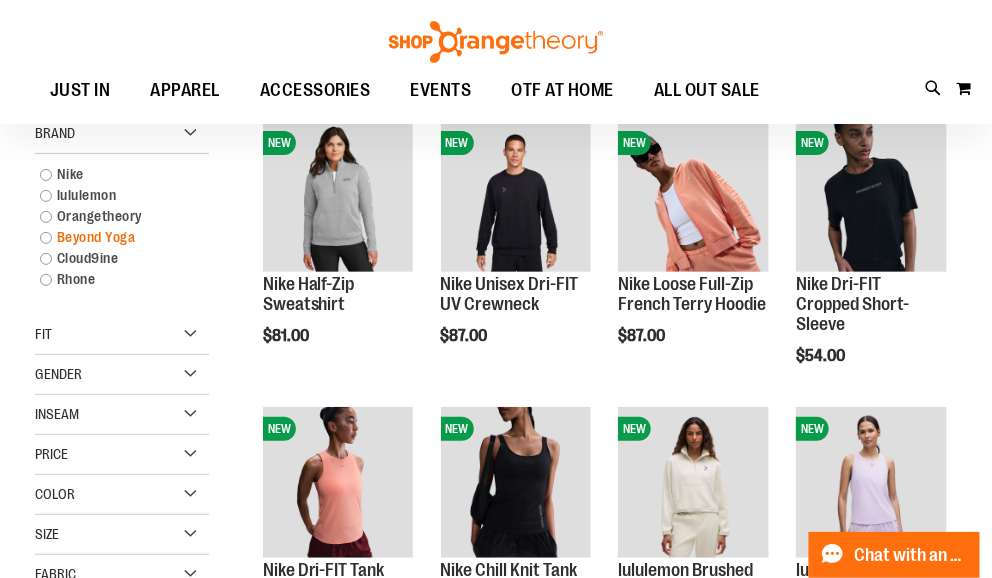 click on "Beyond Yoga" at bounding box center (113, 237) 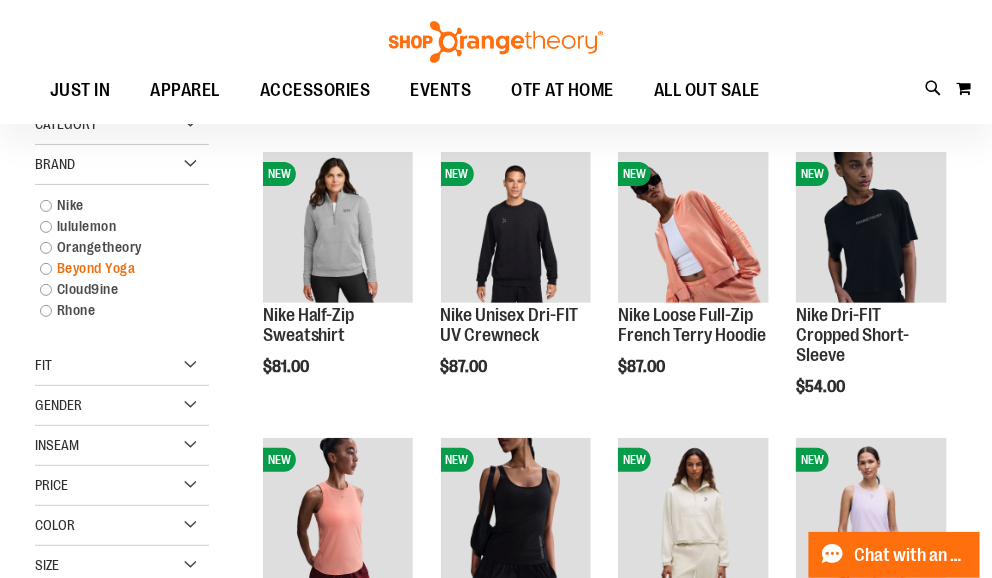 scroll, scrollTop: 8, scrollLeft: 0, axis: vertical 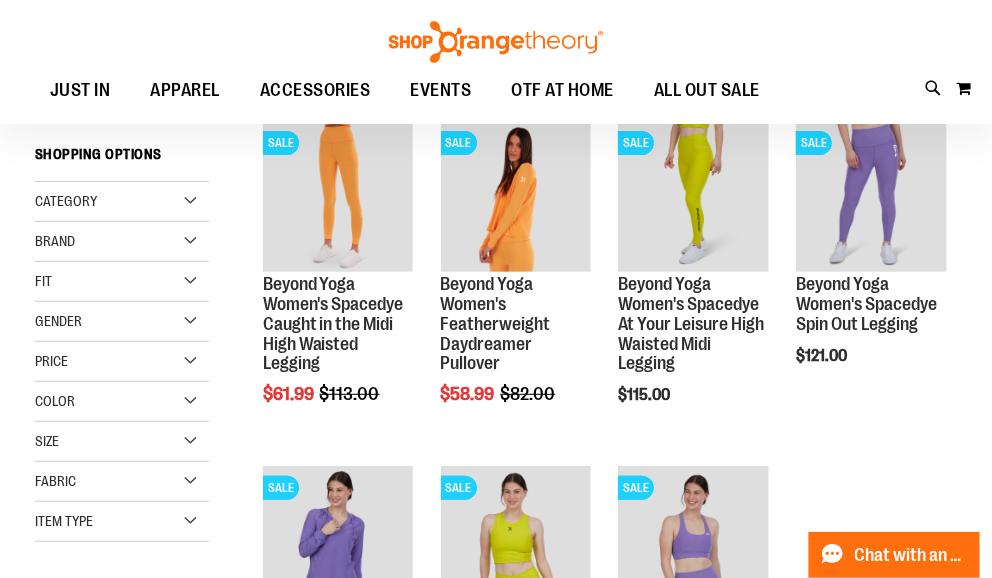 click on "Brand" at bounding box center [122, 242] 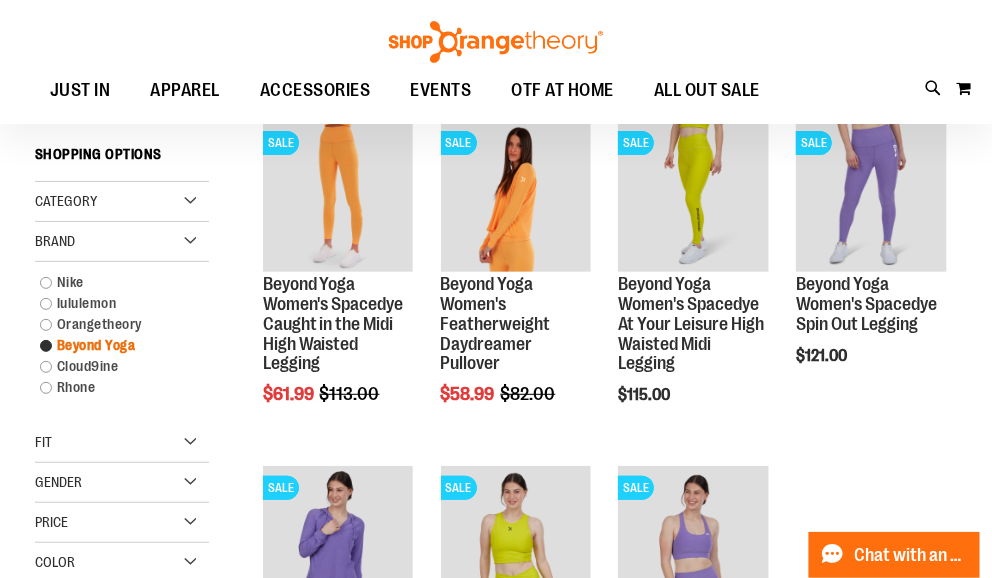 click on "Beyond Yoga" at bounding box center (113, 345) 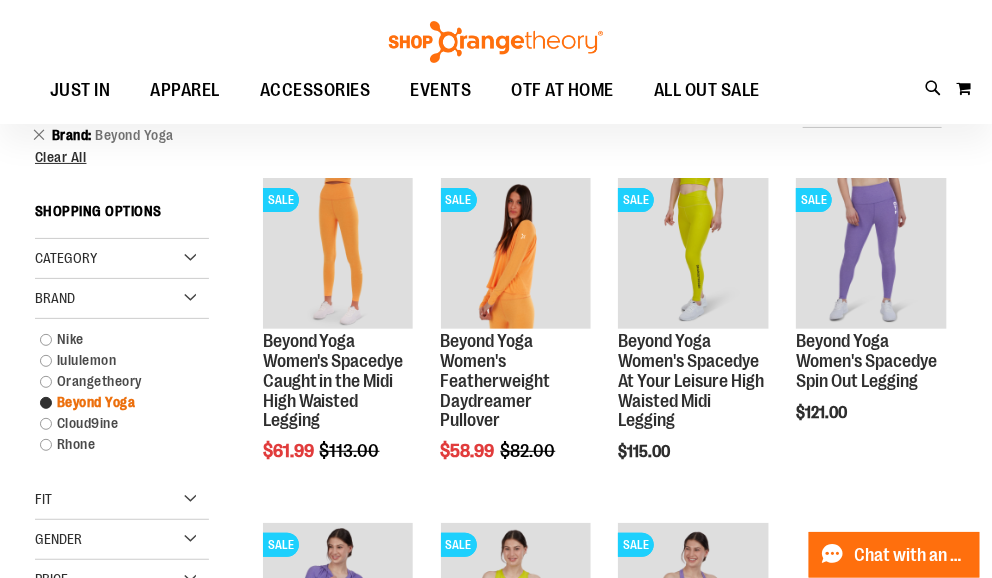 scroll, scrollTop: 0, scrollLeft: 0, axis: both 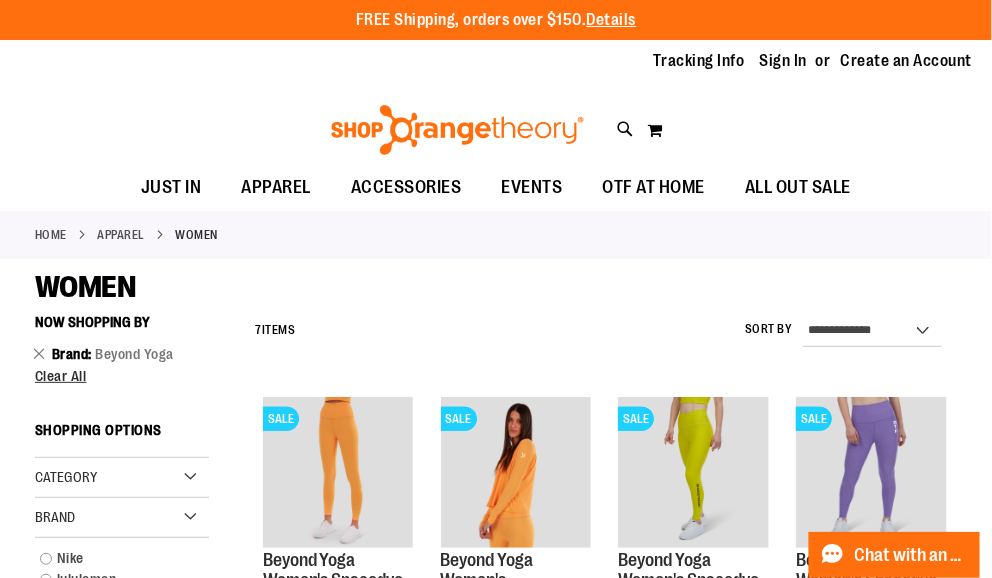 click on "Brand" at bounding box center (122, 518) 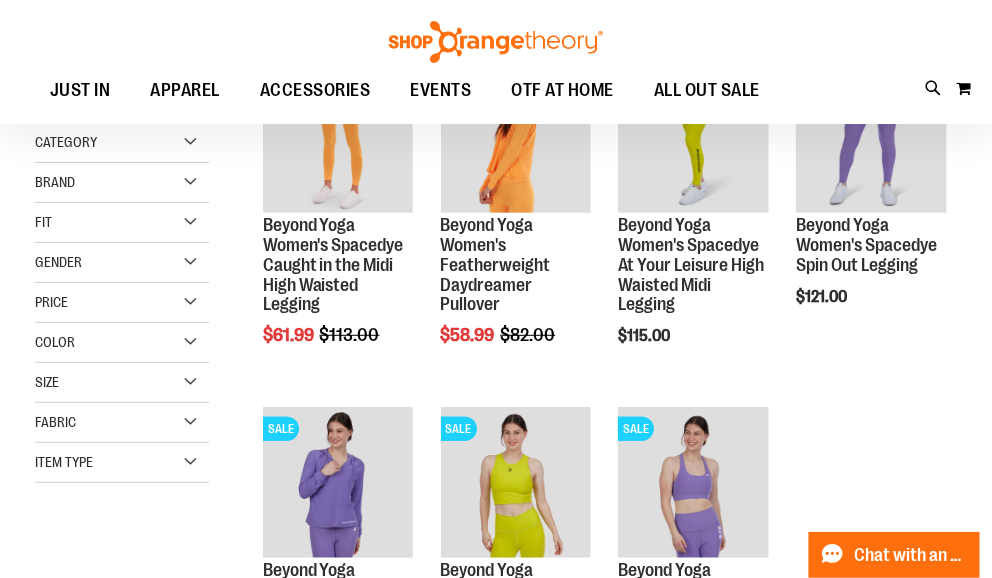 scroll, scrollTop: 65, scrollLeft: 0, axis: vertical 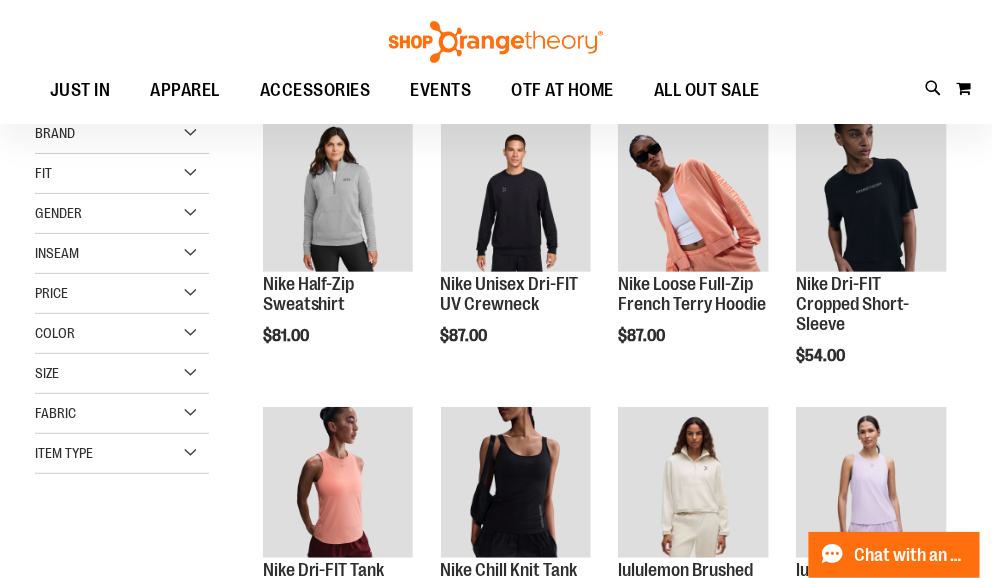 click on "Inseam" at bounding box center (122, 254) 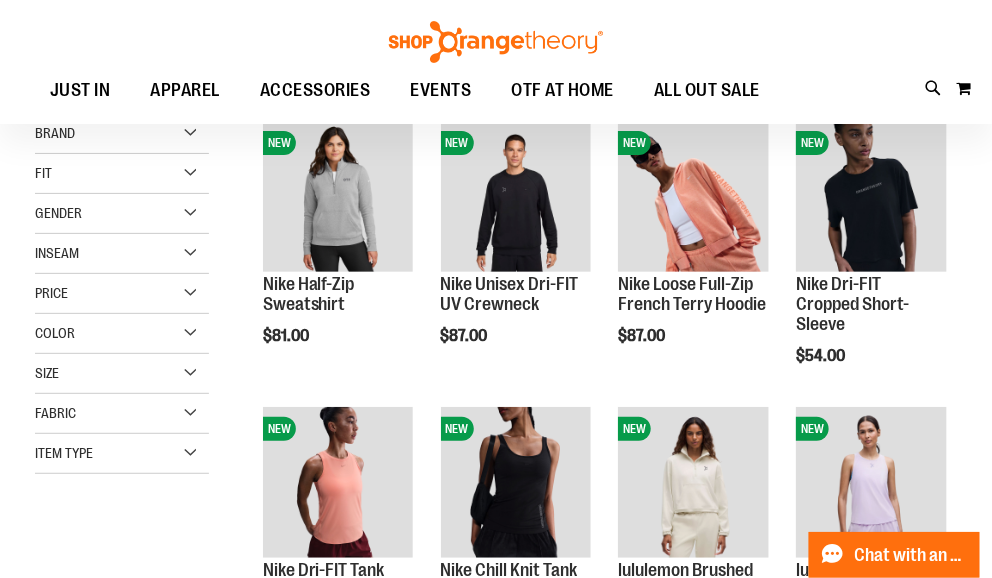 click on "Brand" at bounding box center [122, 134] 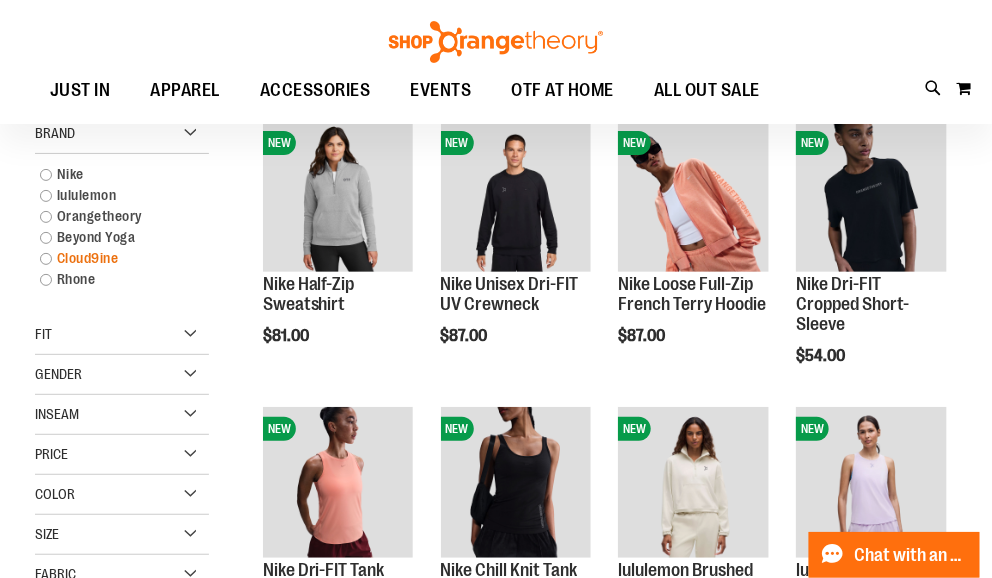 click on "Cloud9ine" at bounding box center (113, 258) 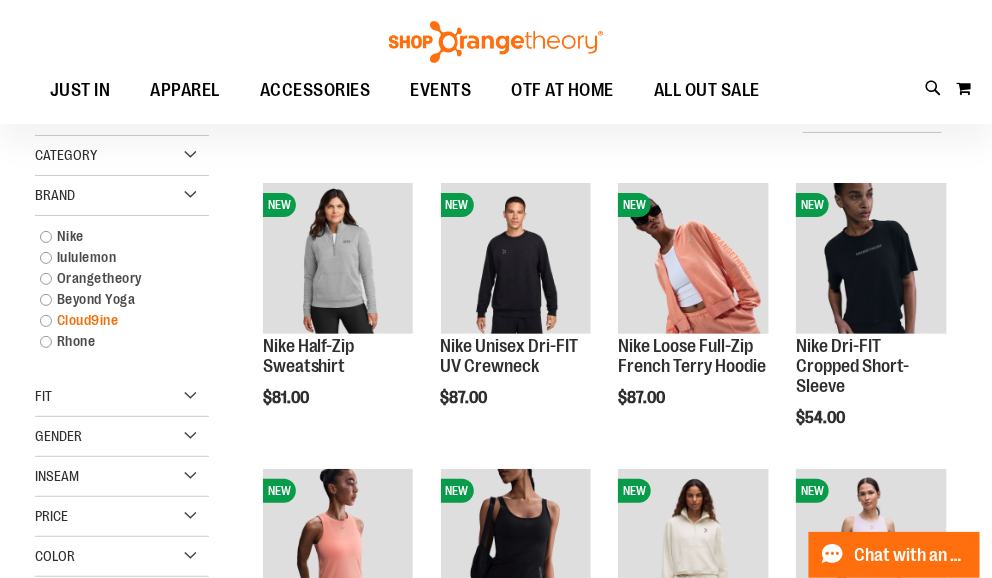 scroll, scrollTop: 0, scrollLeft: 0, axis: both 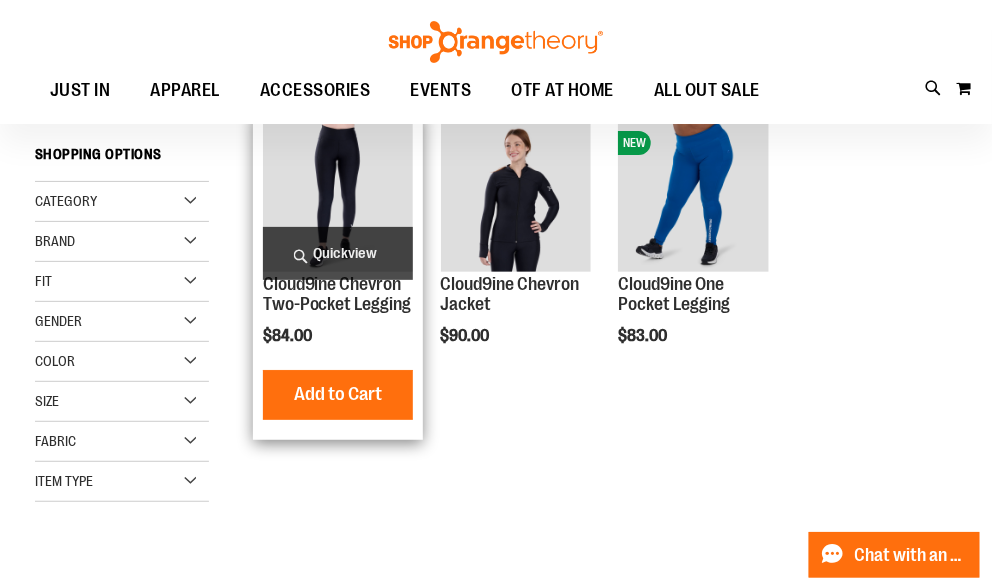 click at bounding box center (338, 196) 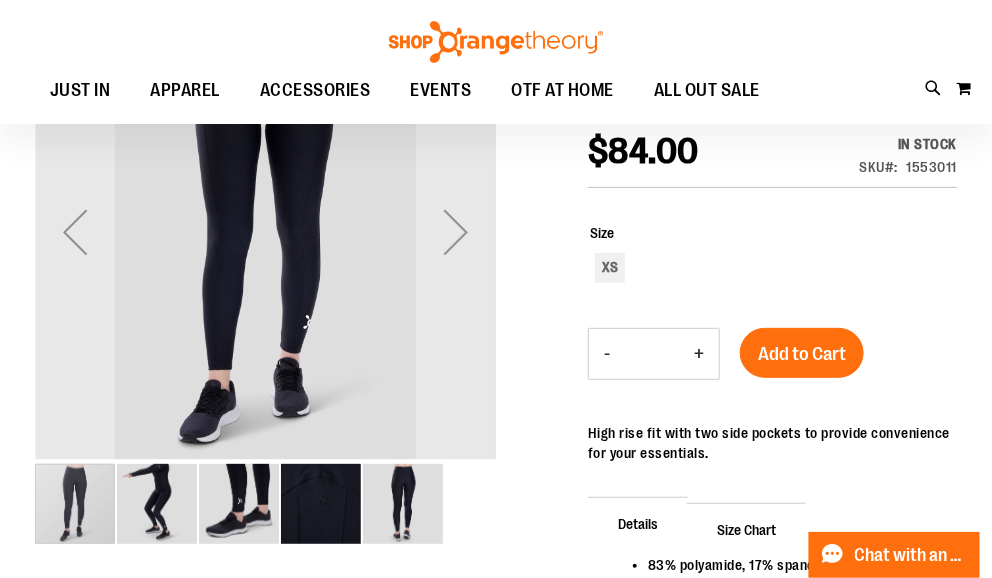scroll, scrollTop: 66, scrollLeft: 0, axis: vertical 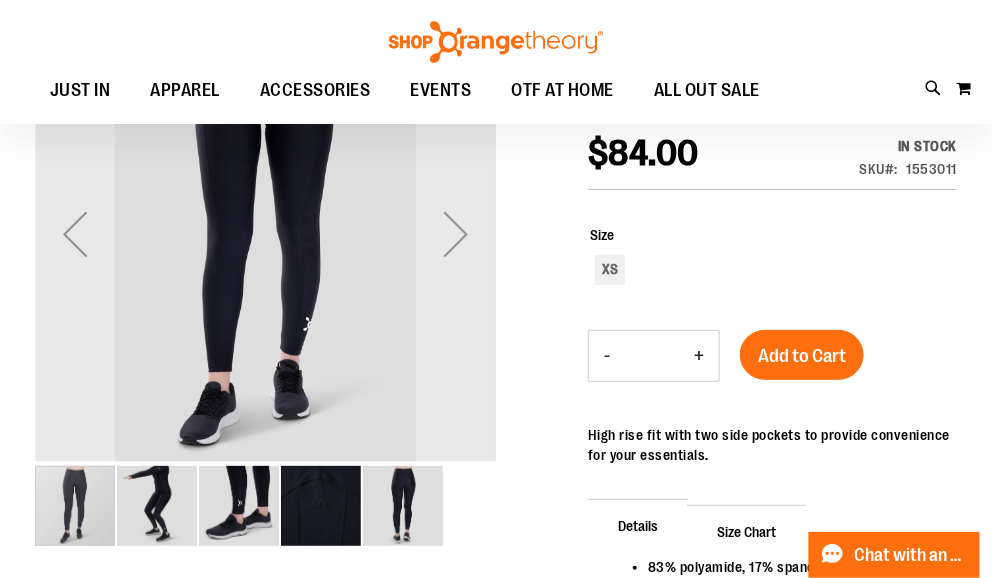 type on "**********" 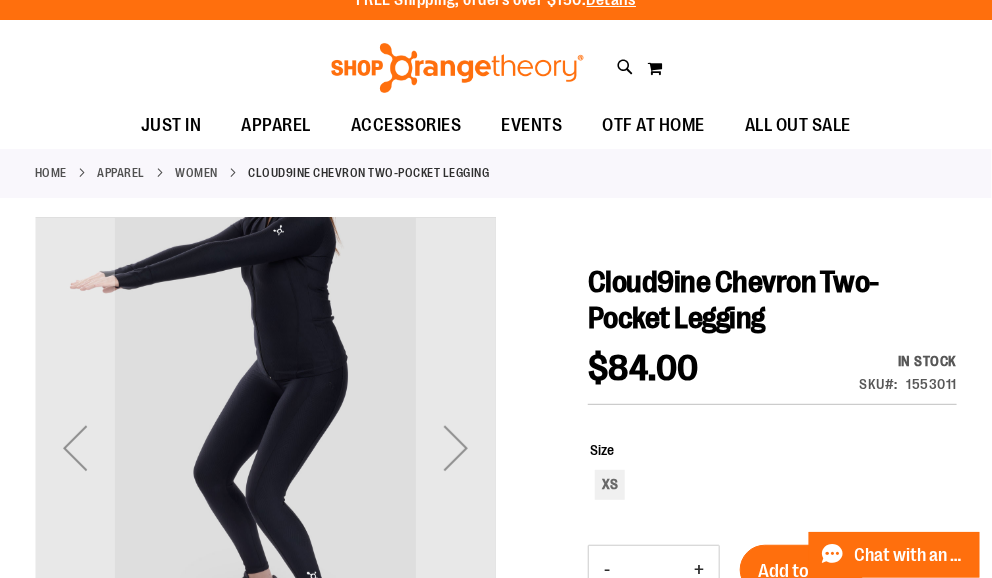 scroll, scrollTop: 0, scrollLeft: 0, axis: both 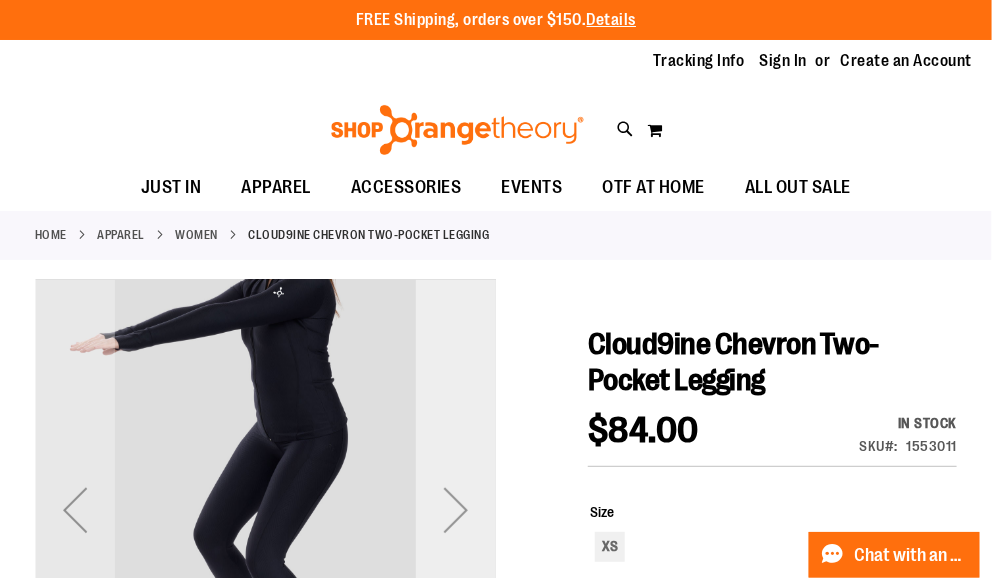 click at bounding box center (456, 510) 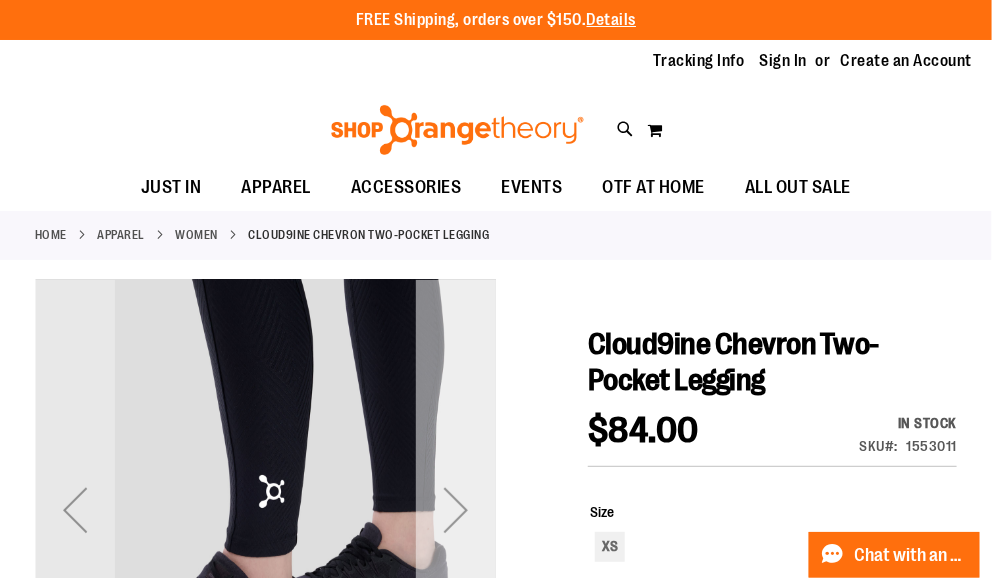click at bounding box center [456, 510] 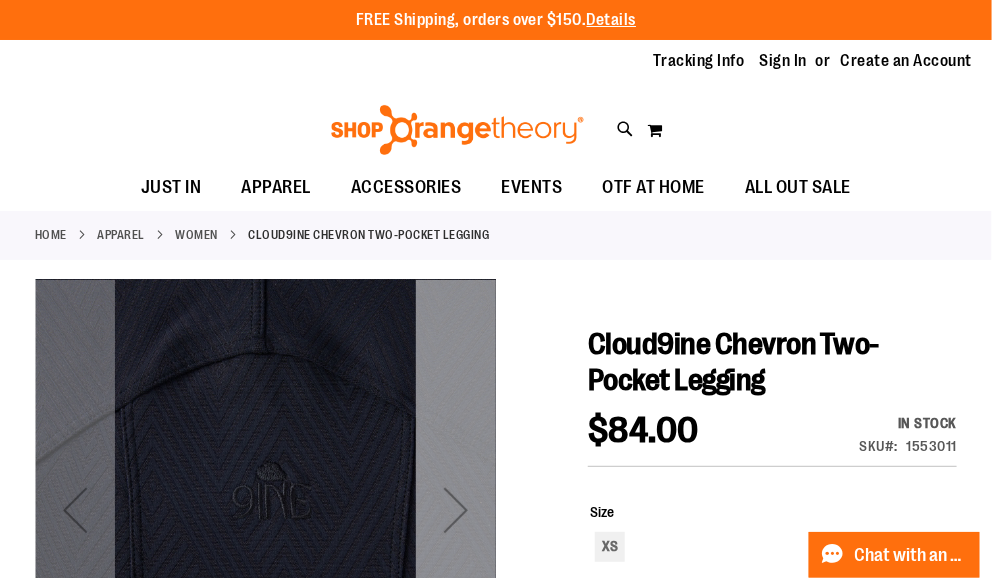 click at bounding box center (456, 510) 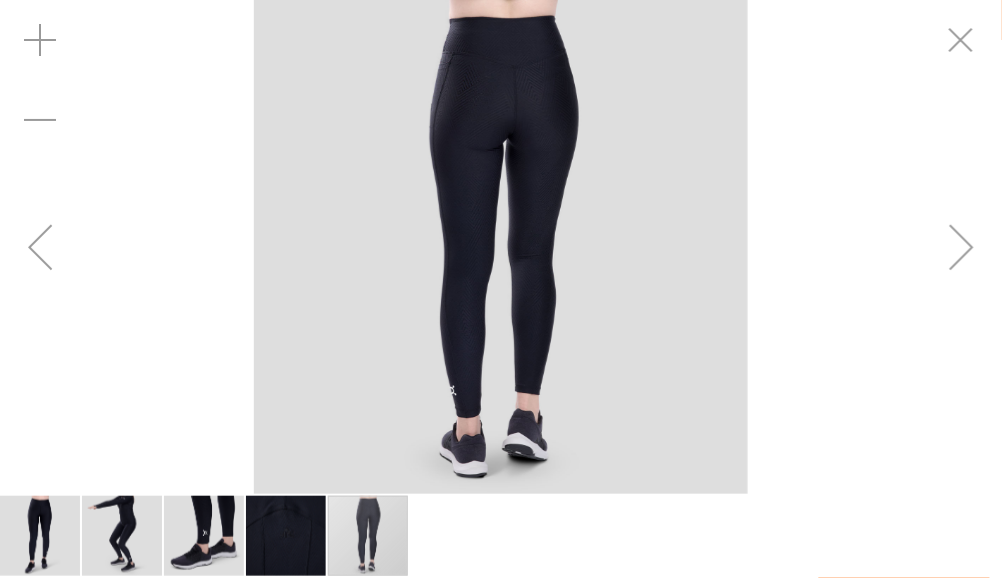 click at bounding box center [501, 247] 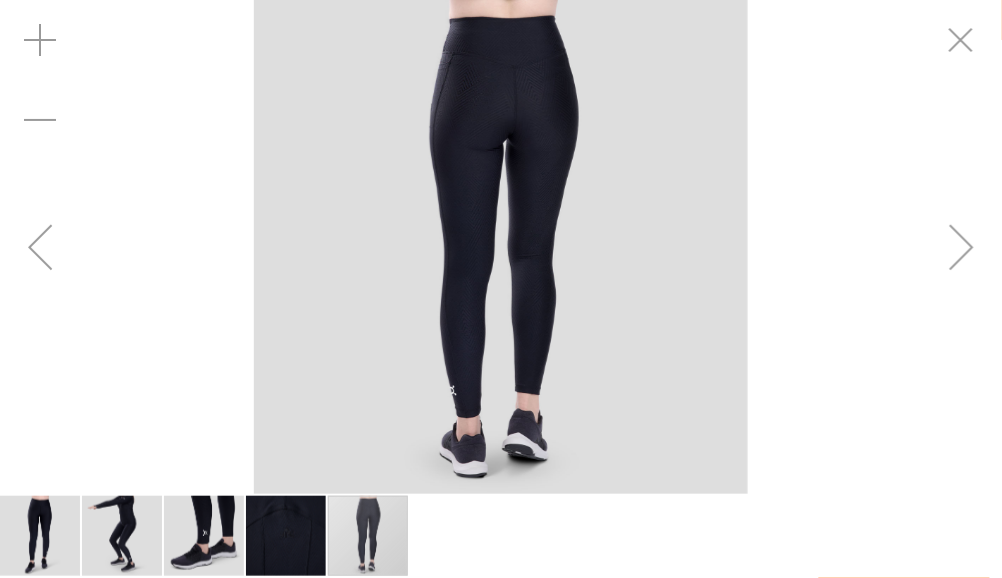 click at bounding box center [962, 247] 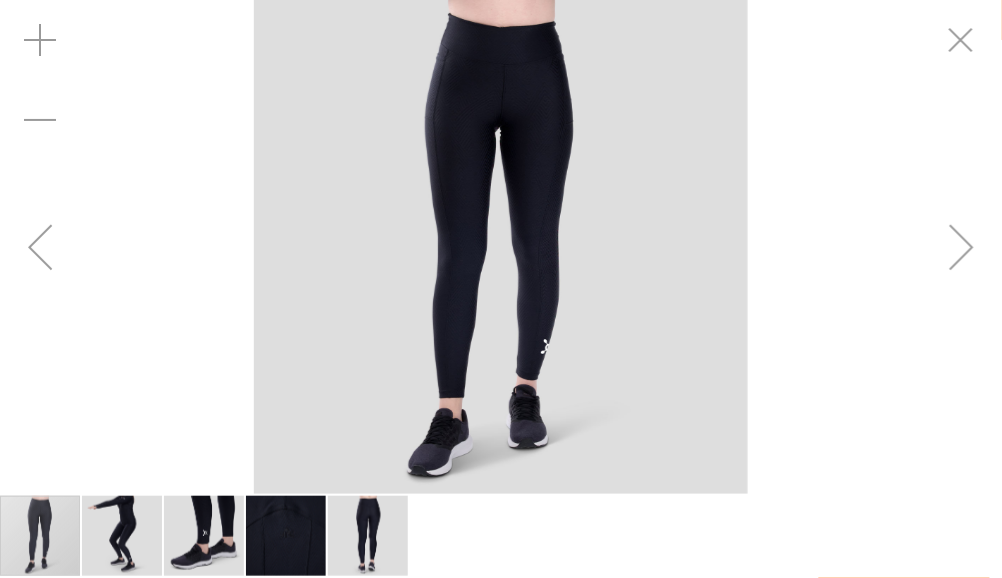 click at bounding box center (501, 247) 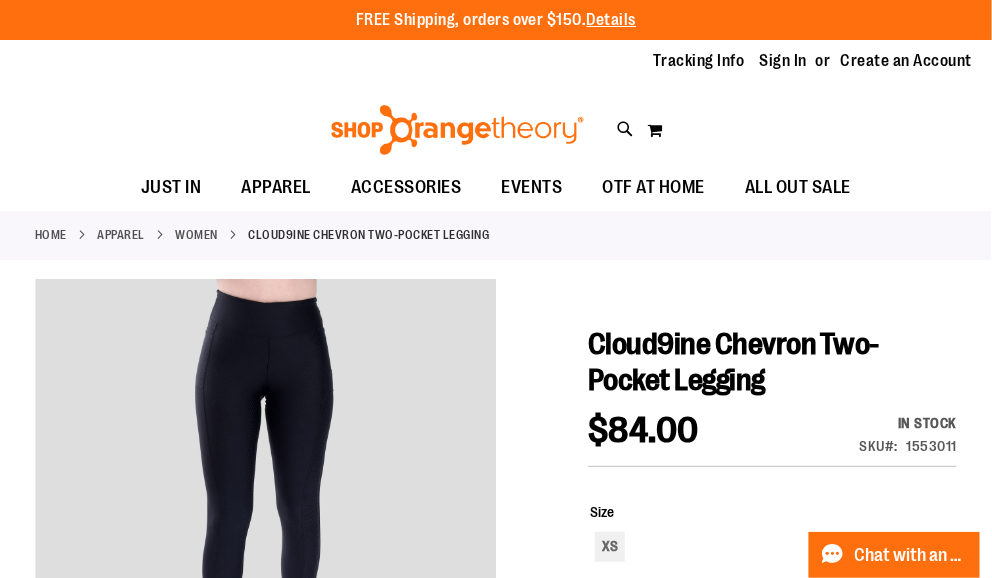 click on "WOMEN" at bounding box center (197, 235) 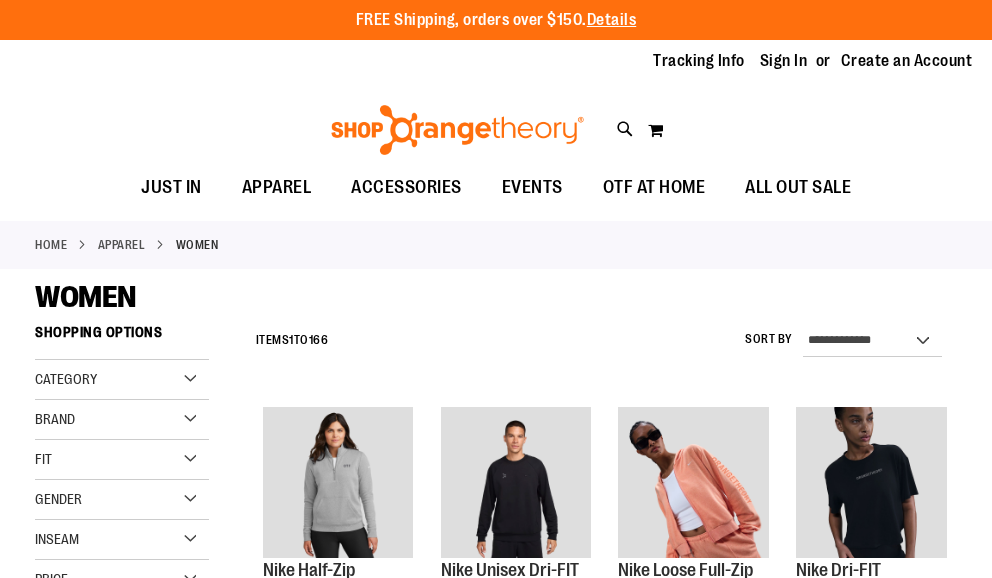 scroll, scrollTop: 0, scrollLeft: 0, axis: both 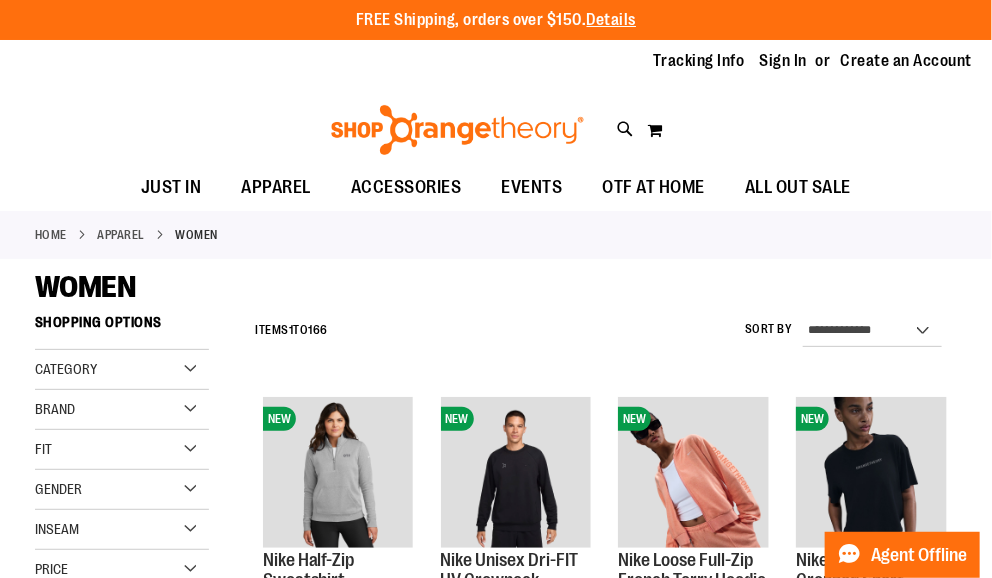 click on "Brand" at bounding box center [122, 410] 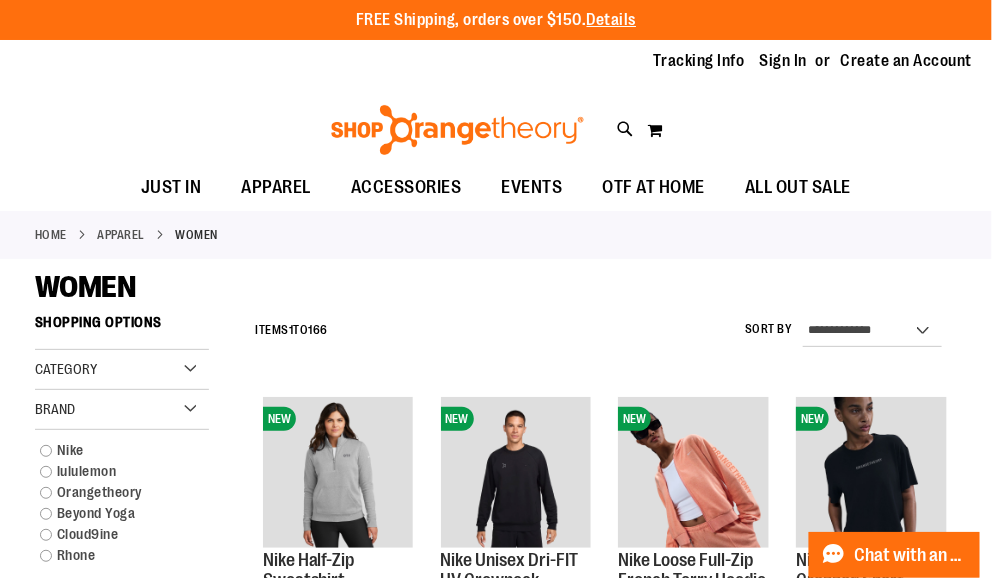type on "**********" 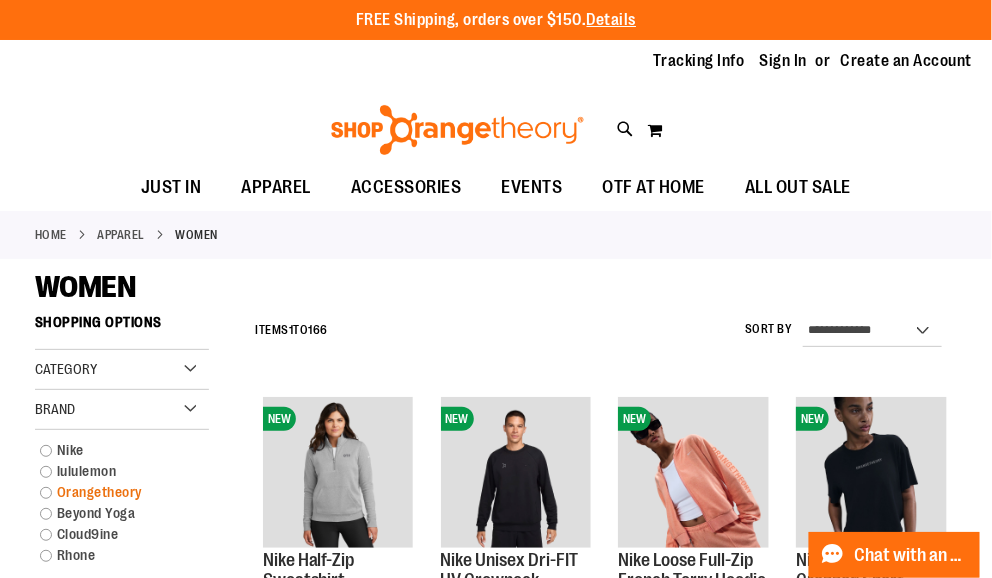 click on "Orangetheory" at bounding box center [113, 492] 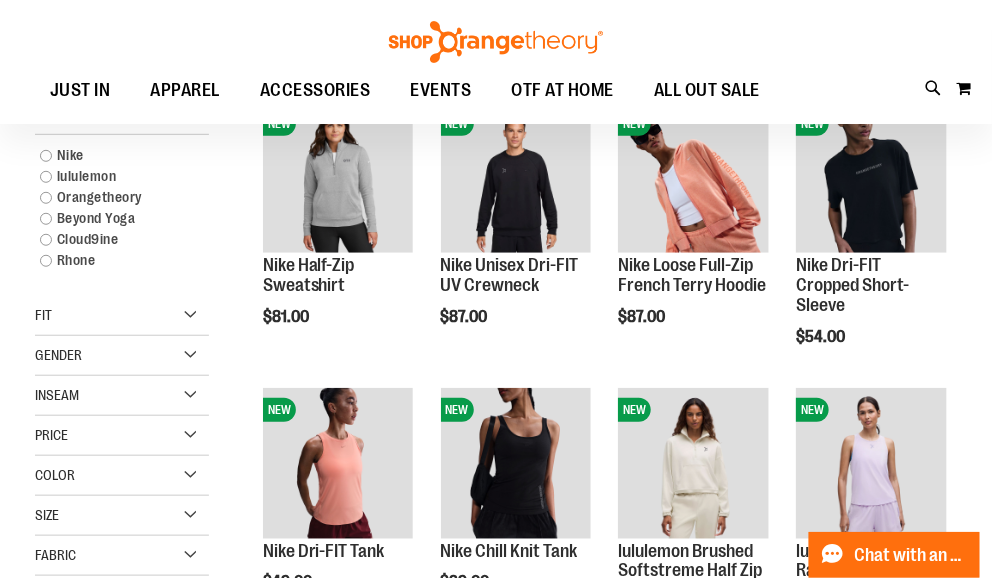 scroll, scrollTop: 304, scrollLeft: 0, axis: vertical 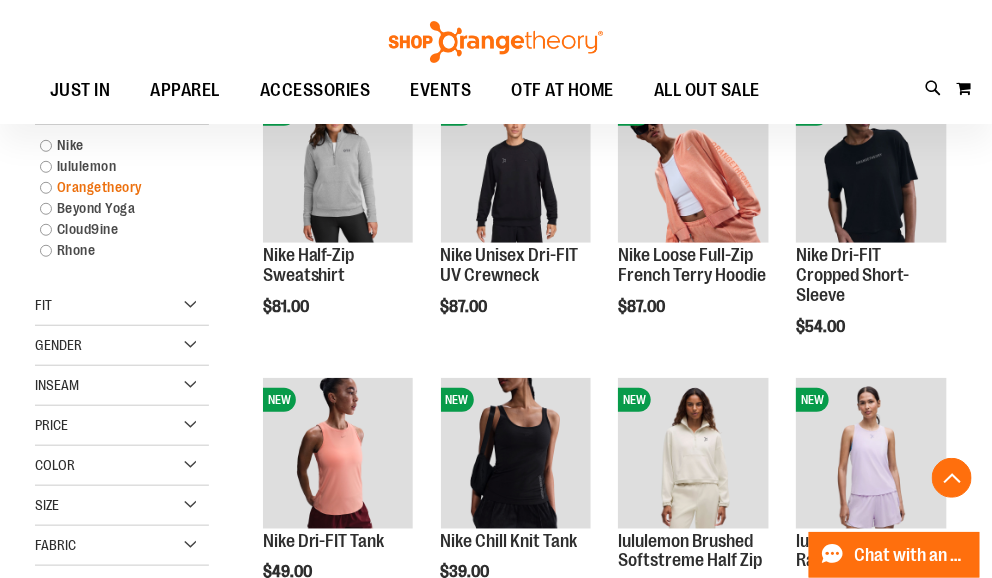 click on "Orangetheory" at bounding box center (113, 187) 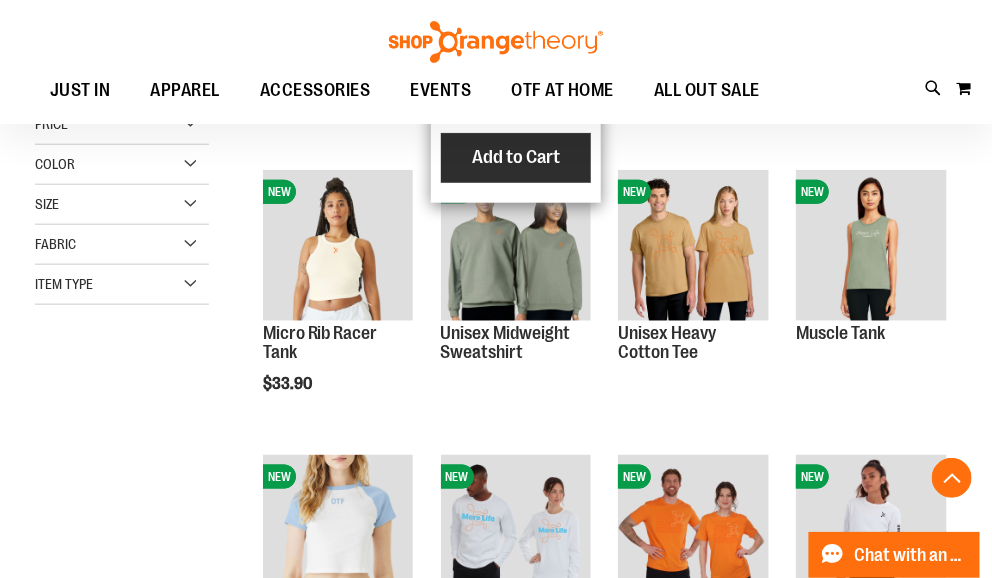 scroll, scrollTop: 514, scrollLeft: 0, axis: vertical 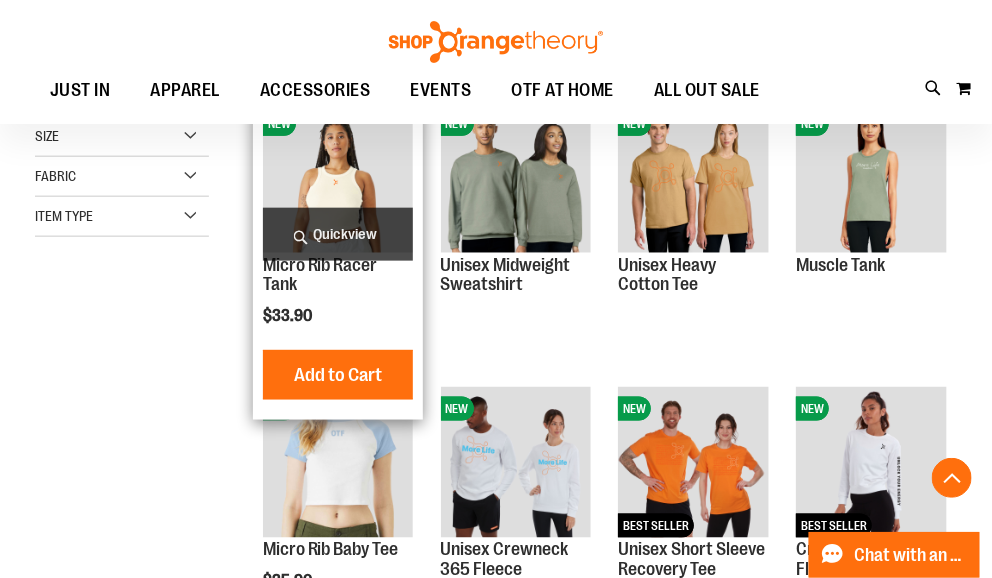 click at bounding box center [338, 177] 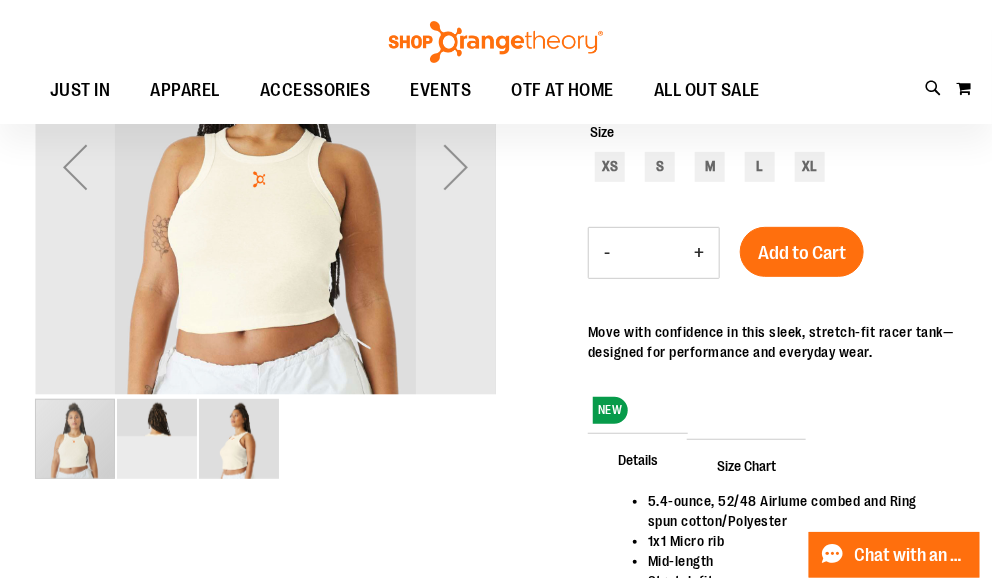 scroll, scrollTop: 132, scrollLeft: 0, axis: vertical 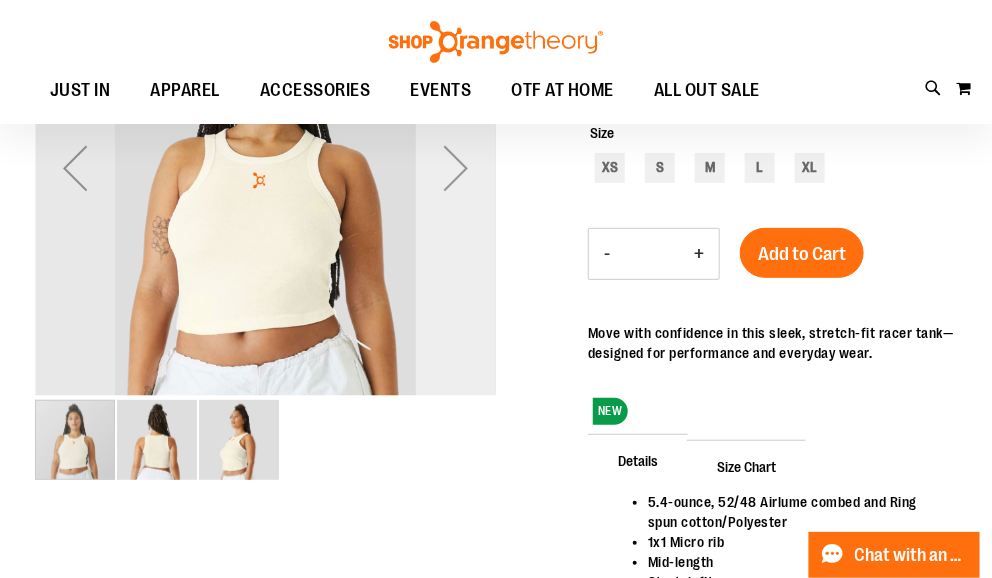 type on "**********" 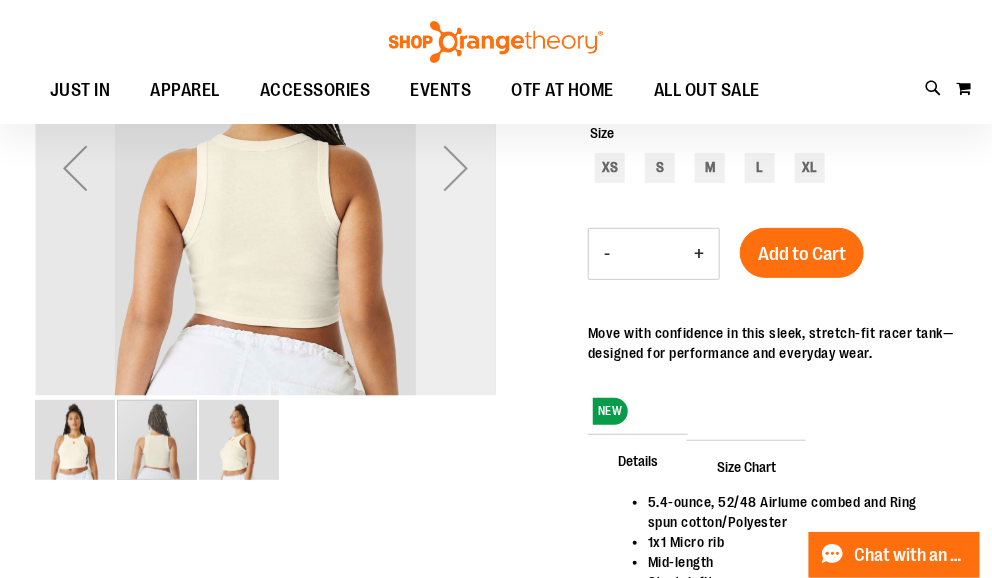 click at bounding box center [456, 168] 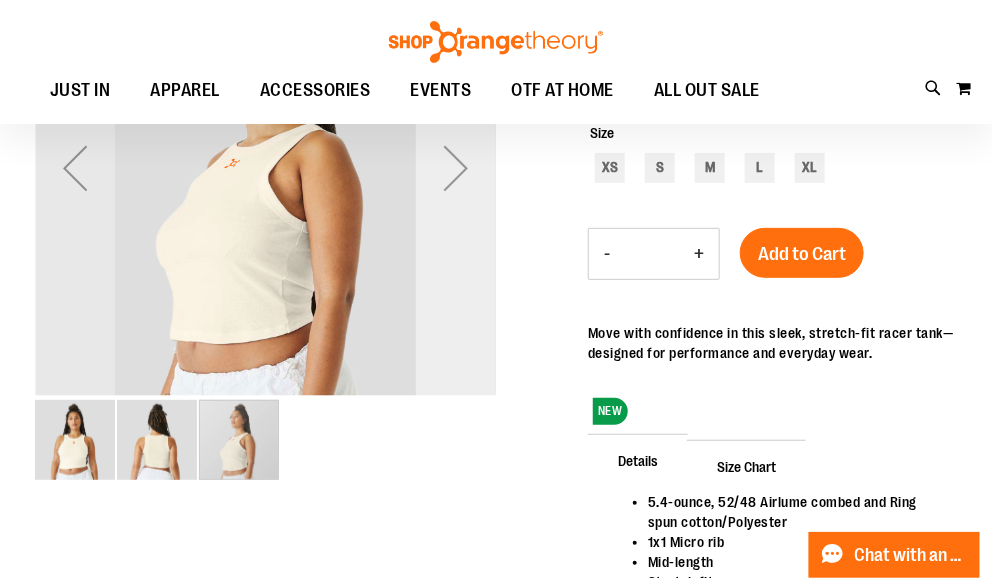 click at bounding box center (456, 168) 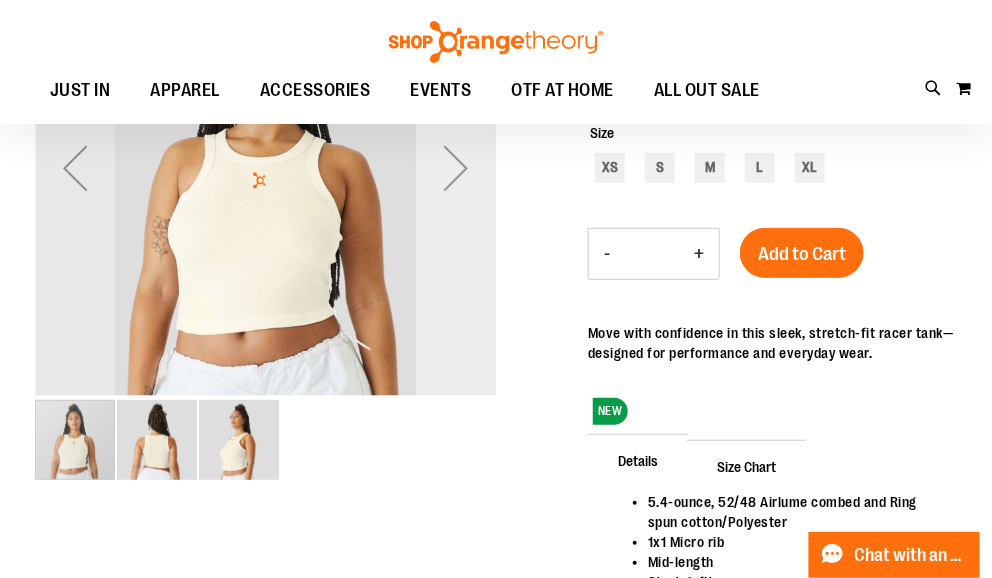 click at bounding box center [456, 168] 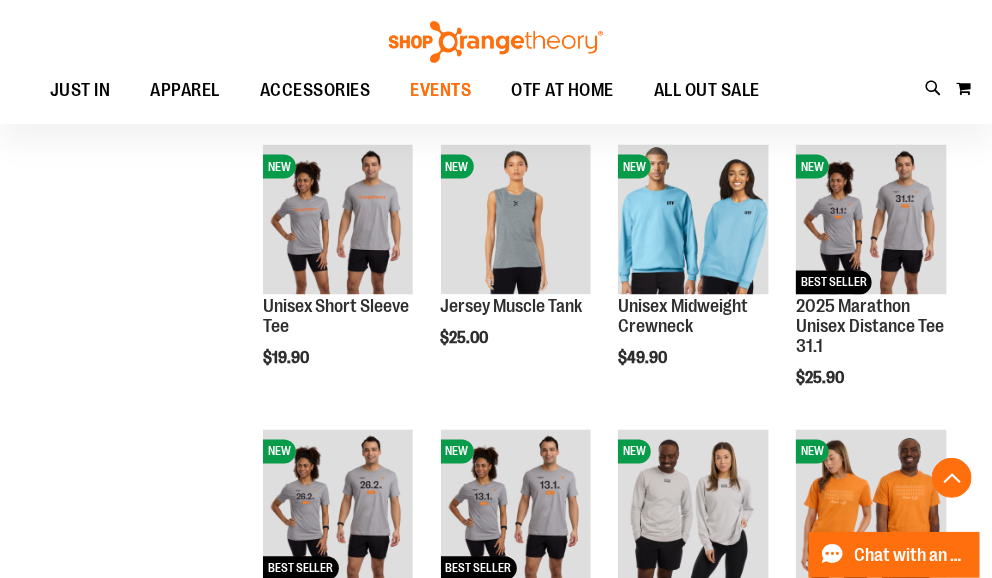 scroll, scrollTop: 925, scrollLeft: 0, axis: vertical 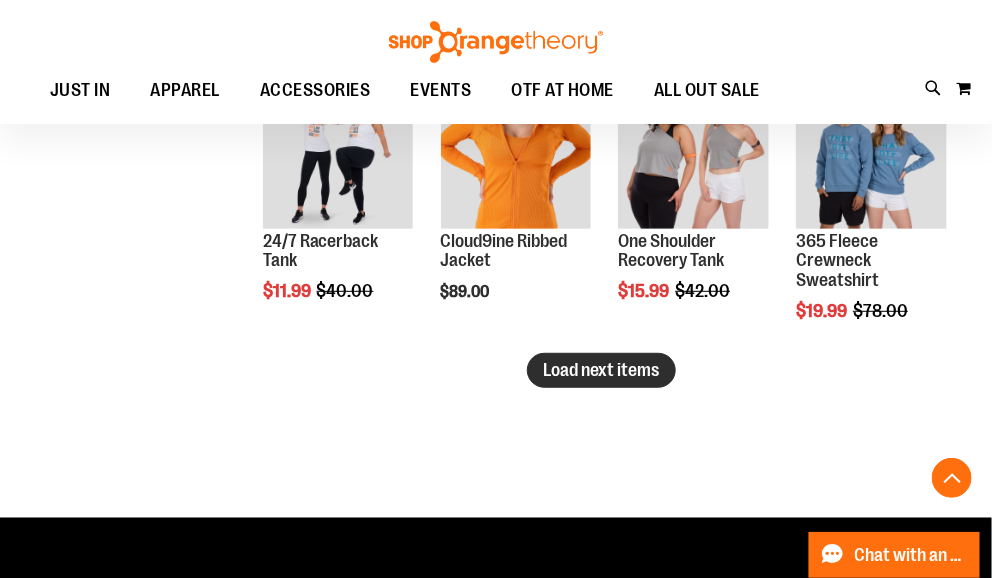 type on "**********" 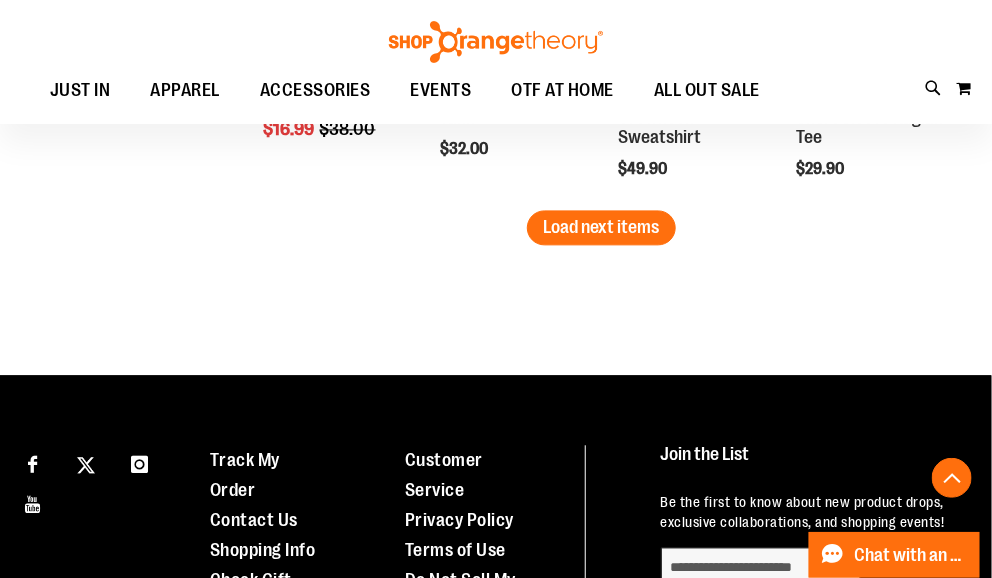 scroll, scrollTop: 3392, scrollLeft: 0, axis: vertical 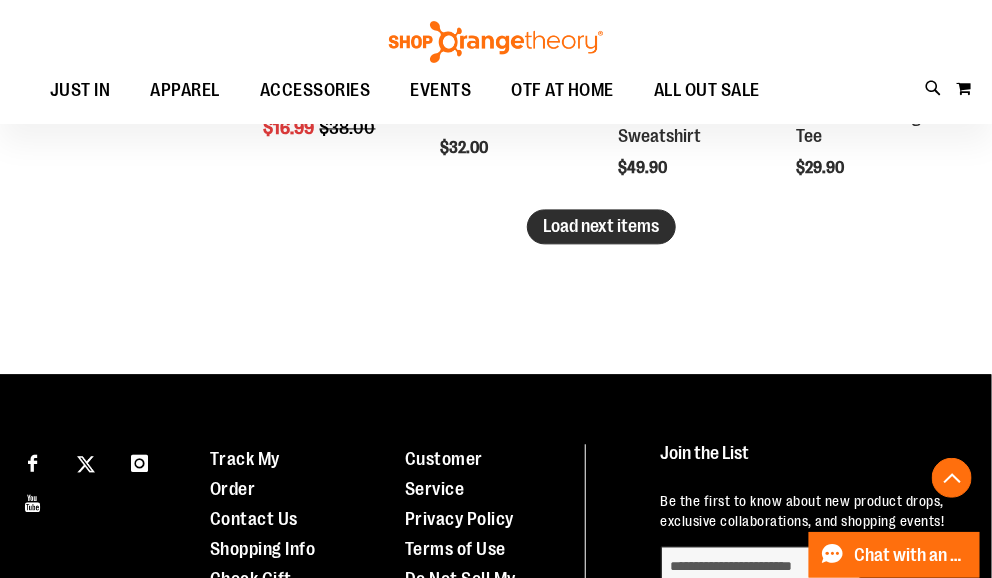 click on "Load next items" at bounding box center (601, 226) 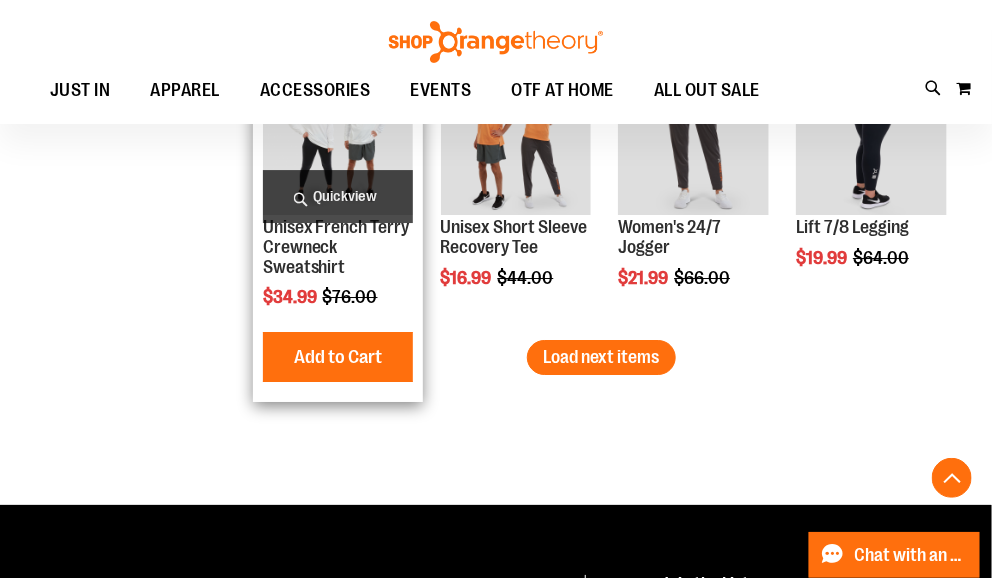 scroll, scrollTop: 4125, scrollLeft: 0, axis: vertical 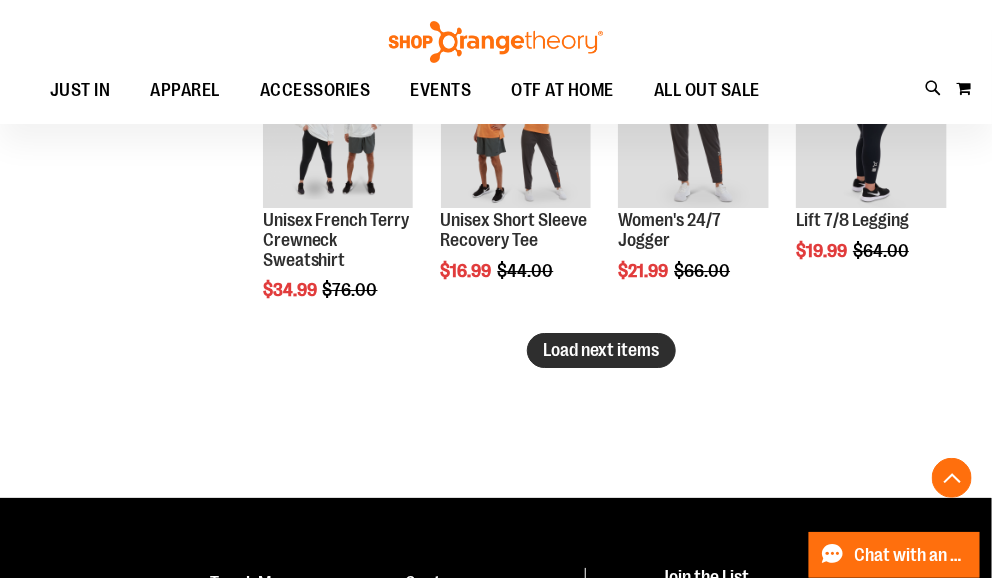 click on "Load next items" at bounding box center (601, 350) 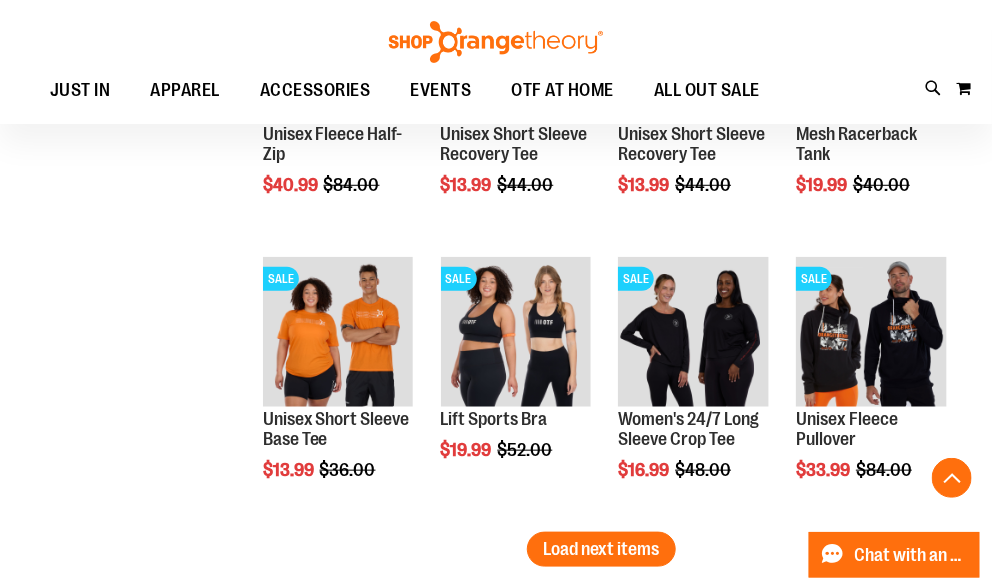 scroll, scrollTop: 4859, scrollLeft: 0, axis: vertical 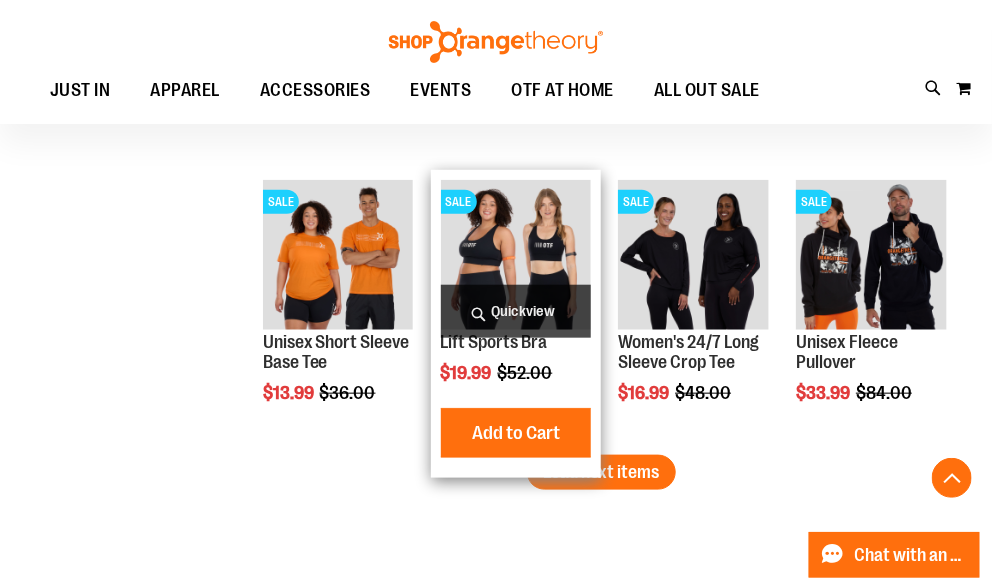 click at bounding box center (516, 255) 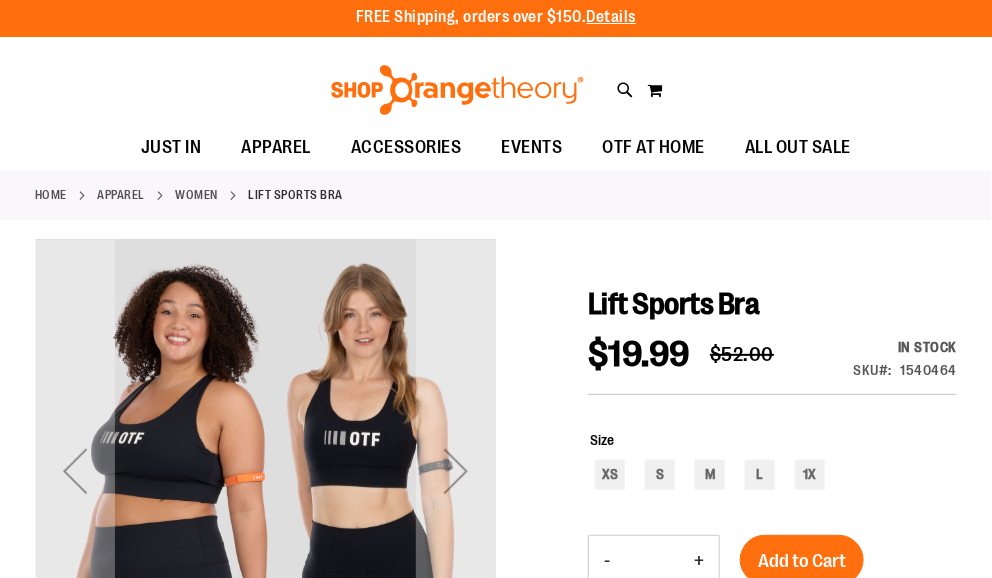 scroll, scrollTop: 0, scrollLeft: 0, axis: both 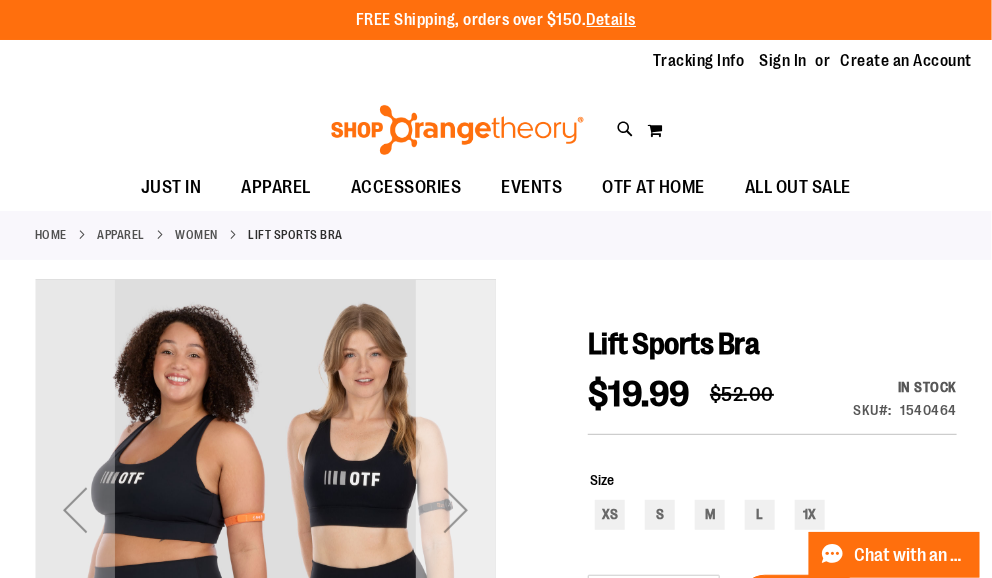 type on "**********" 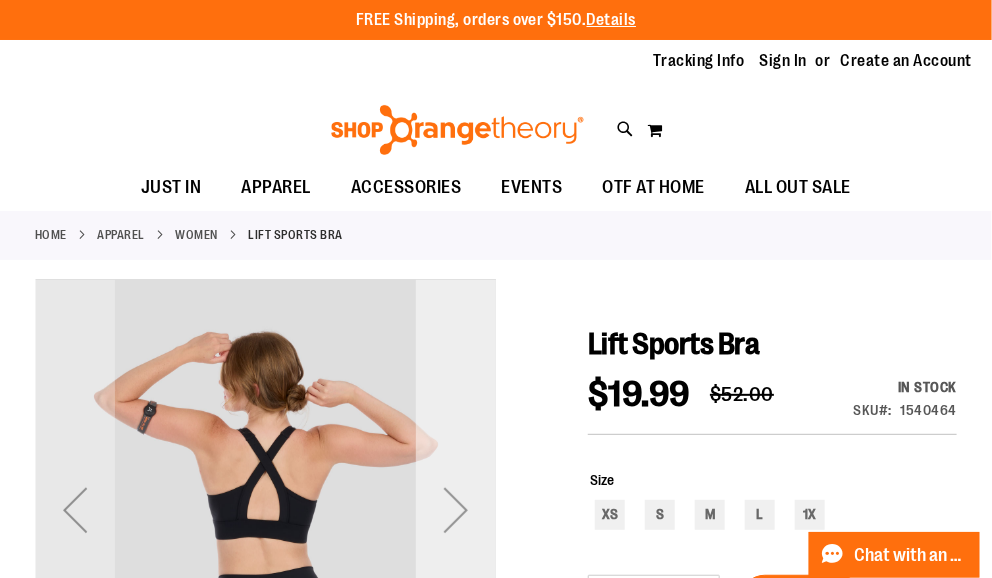 click at bounding box center [456, 510] 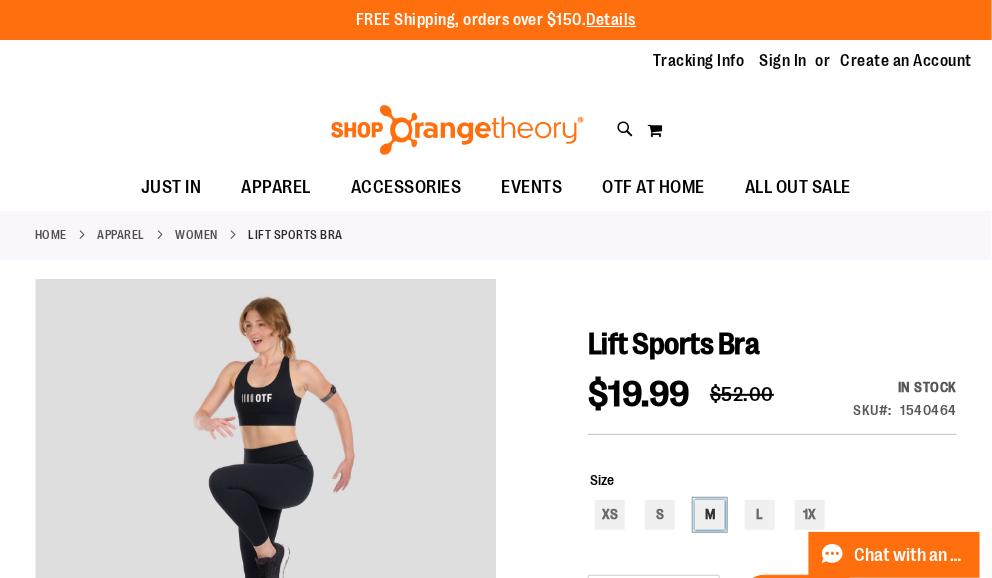 click on "M" at bounding box center (710, 515) 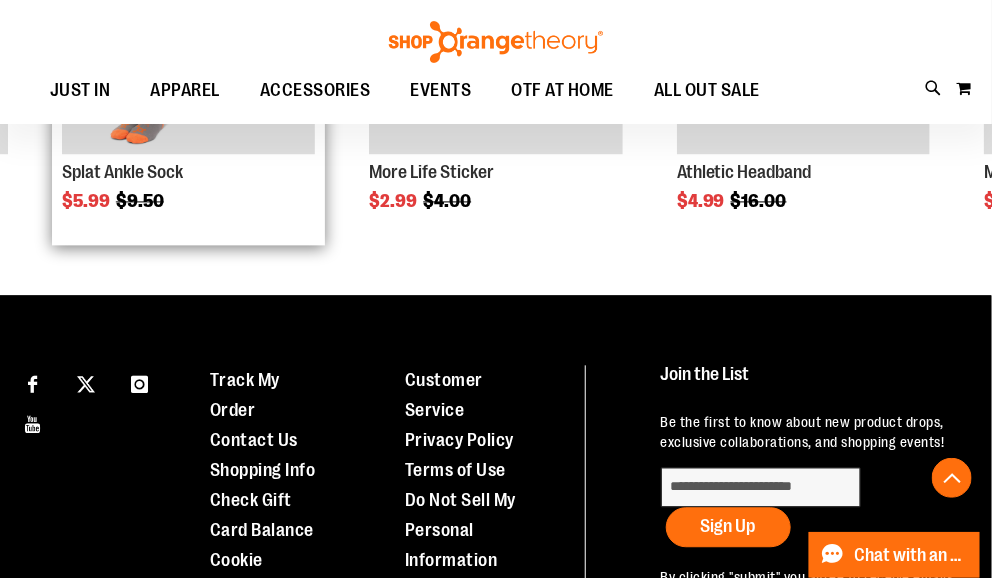 scroll, scrollTop: 799, scrollLeft: 0, axis: vertical 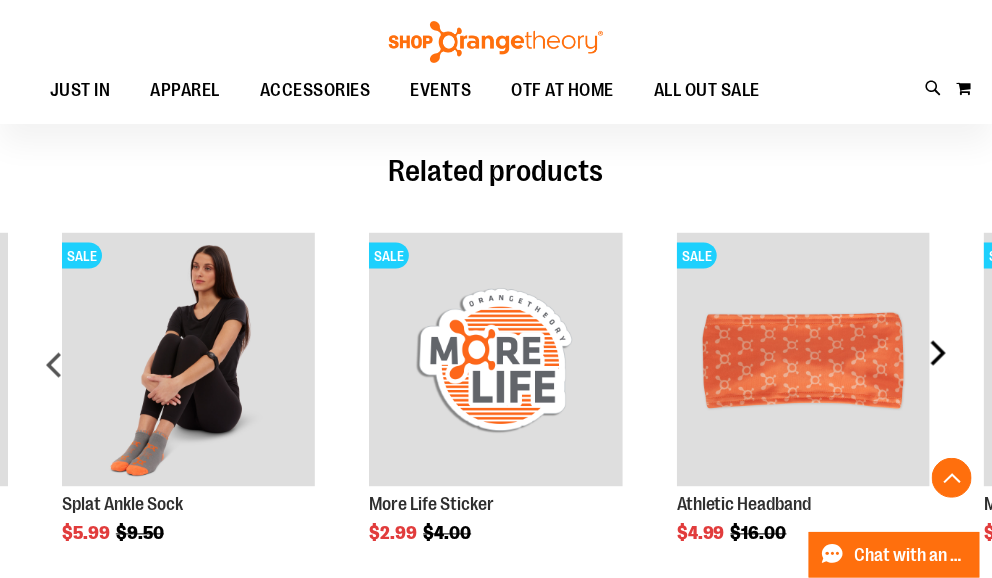 click on "next" at bounding box center (937, 373) 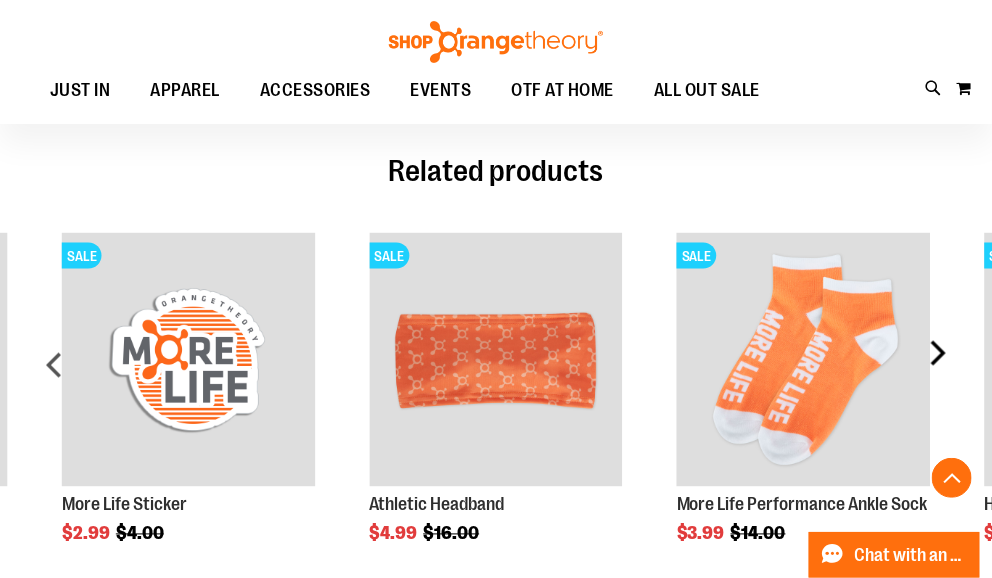 click on "next" at bounding box center (937, 373) 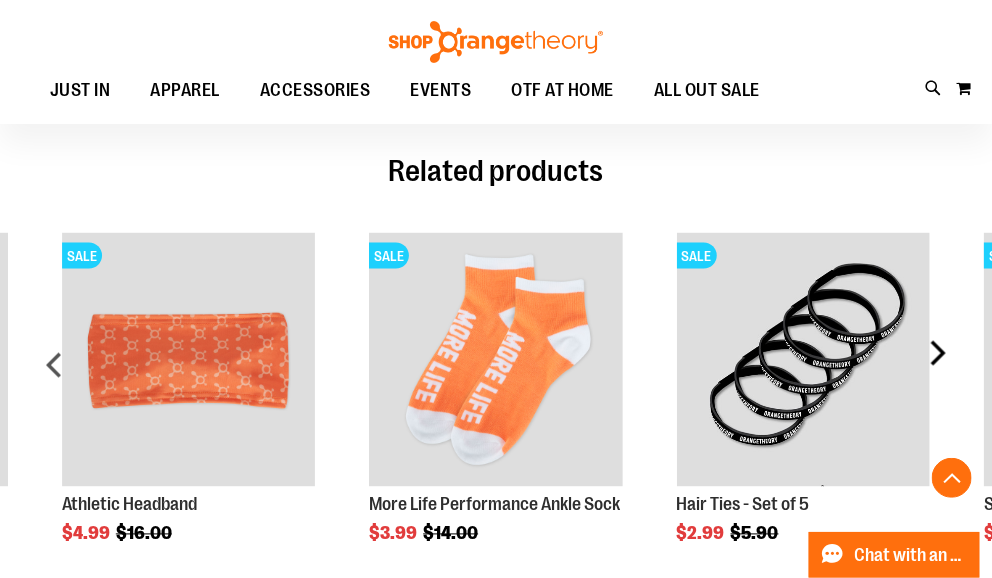 click on "next" at bounding box center (937, 373) 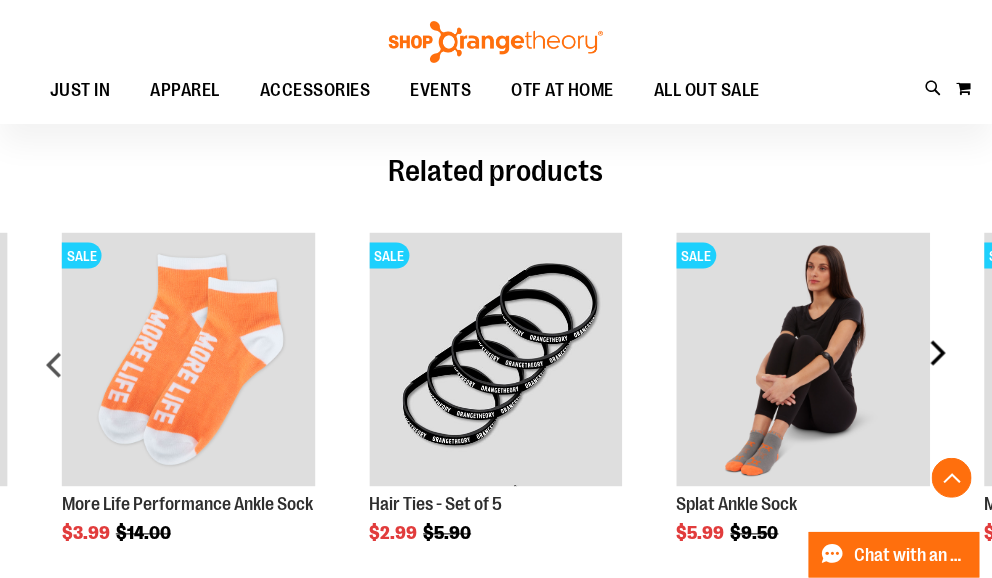 click on "next" at bounding box center (937, 373) 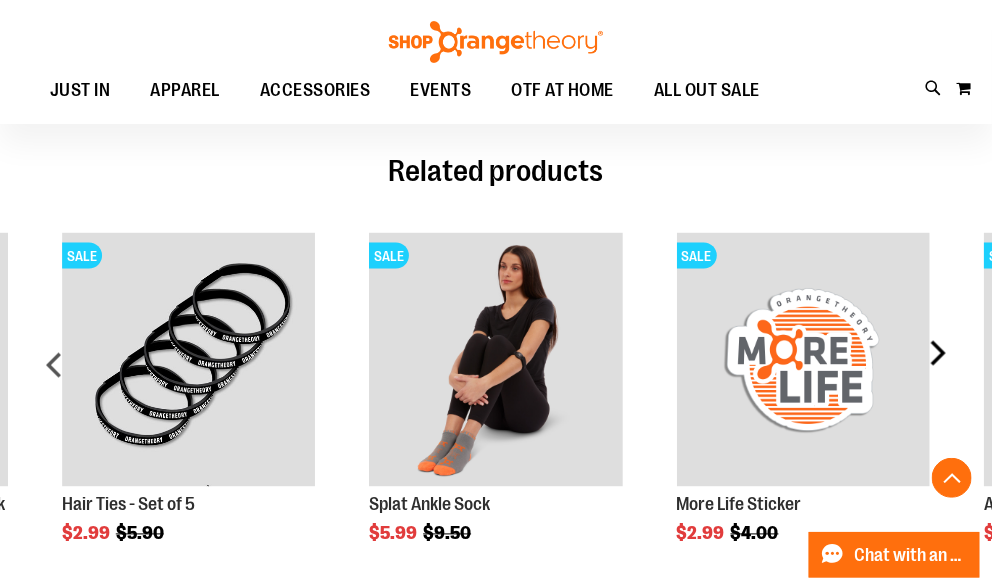 click on "next" at bounding box center (937, 373) 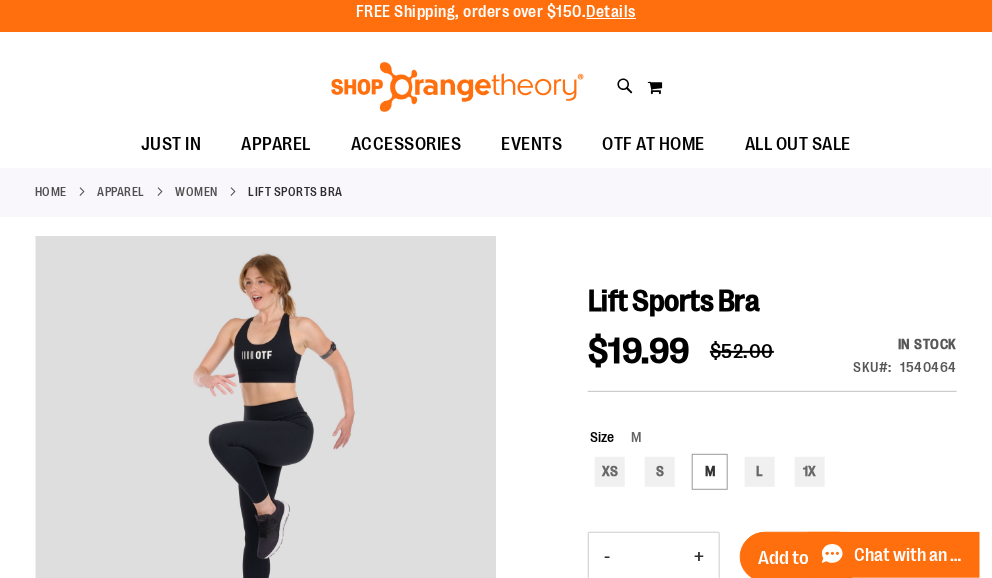 scroll, scrollTop: 0, scrollLeft: 0, axis: both 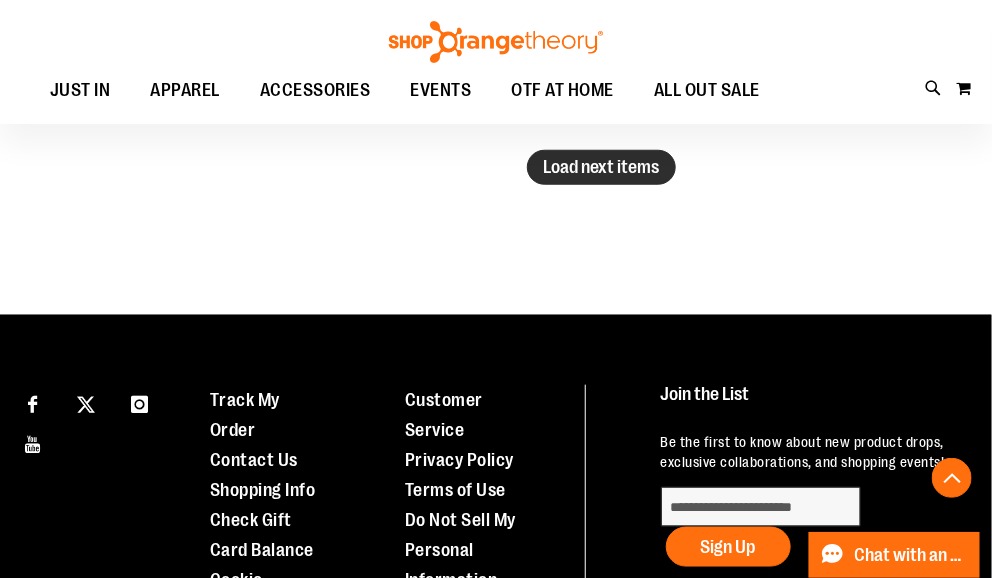 type on "**********" 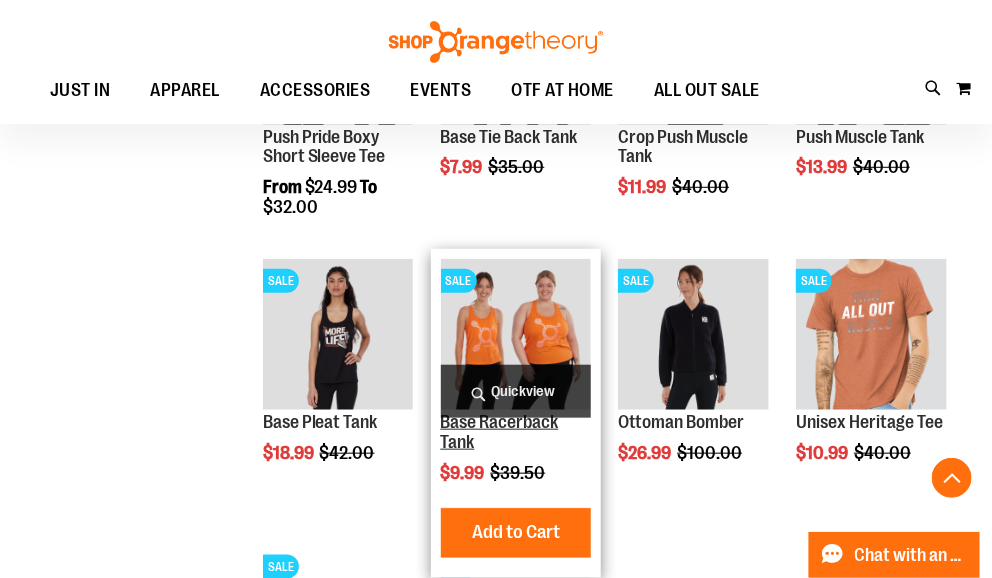 scroll, scrollTop: 2379, scrollLeft: 0, axis: vertical 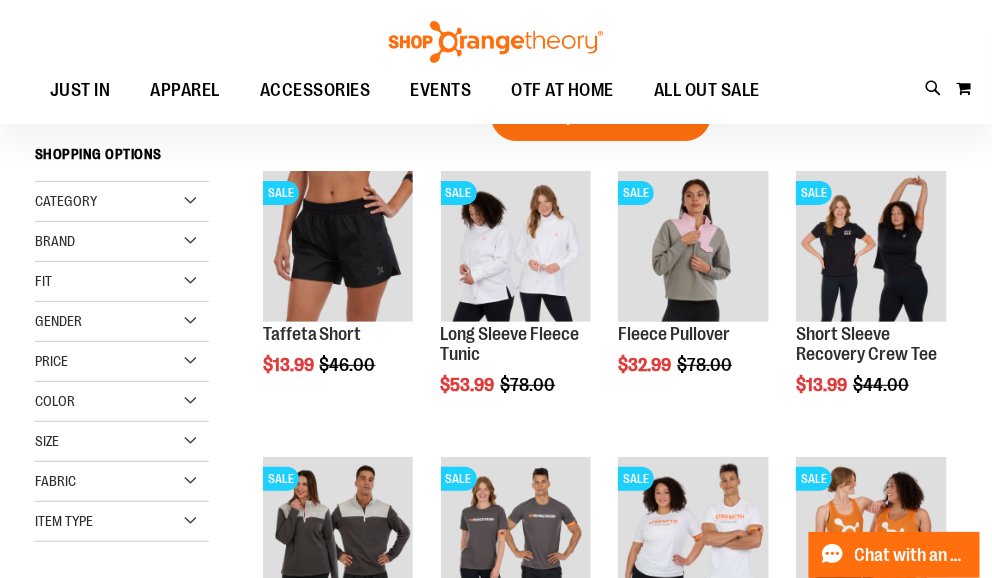 click on "Brand" at bounding box center (55, 241) 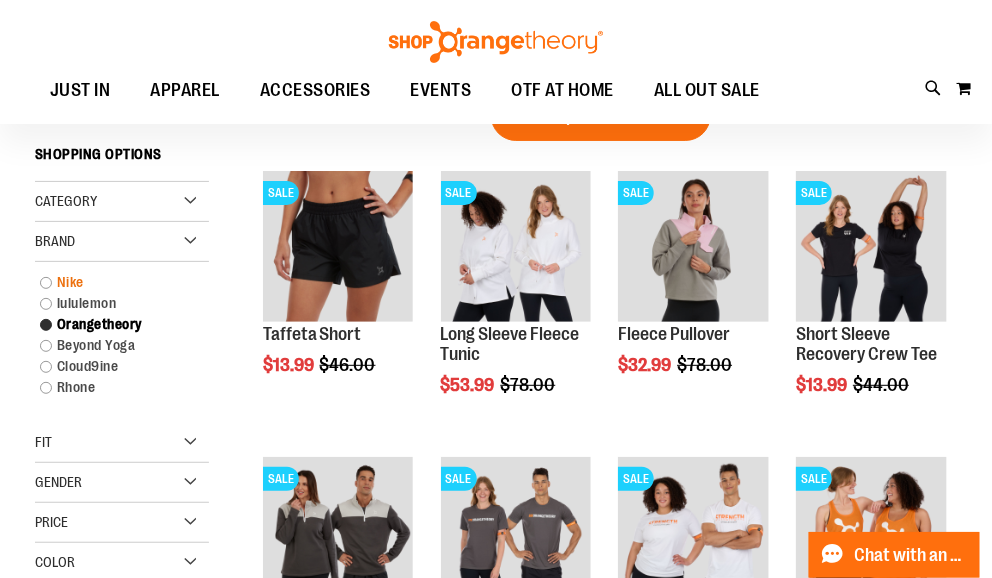 click on "Nike" at bounding box center [113, 282] 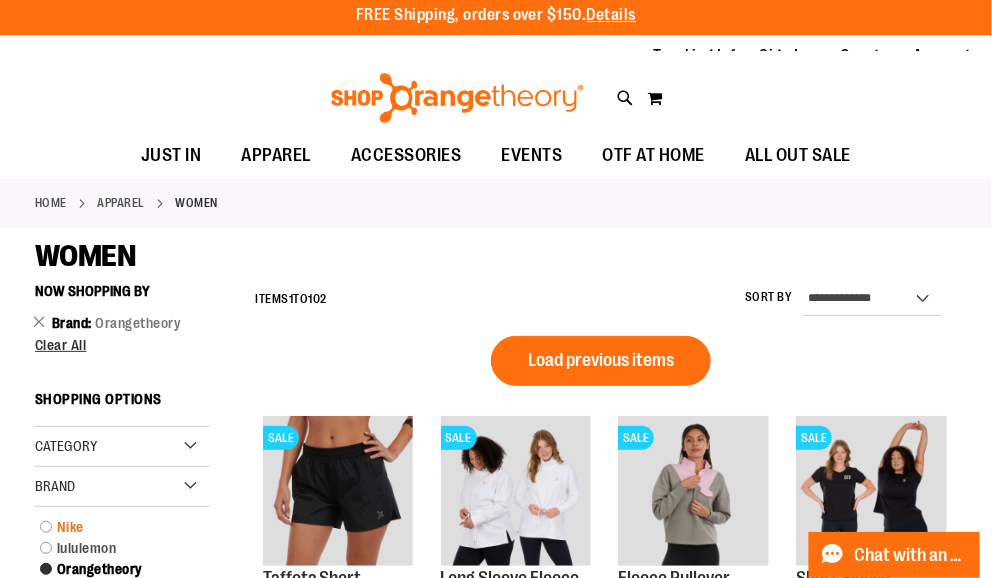 scroll, scrollTop: 0, scrollLeft: 0, axis: both 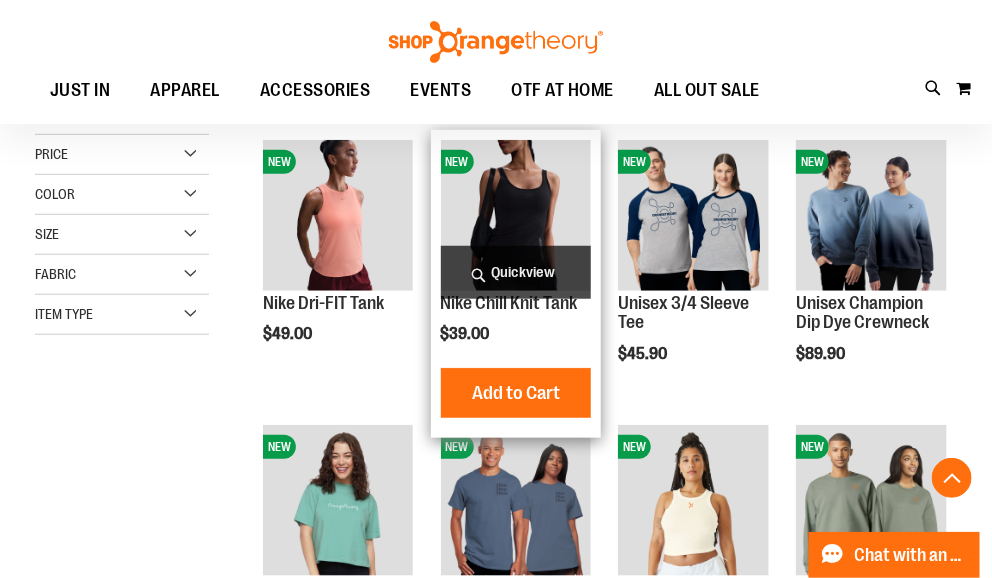 click at bounding box center [516, 215] 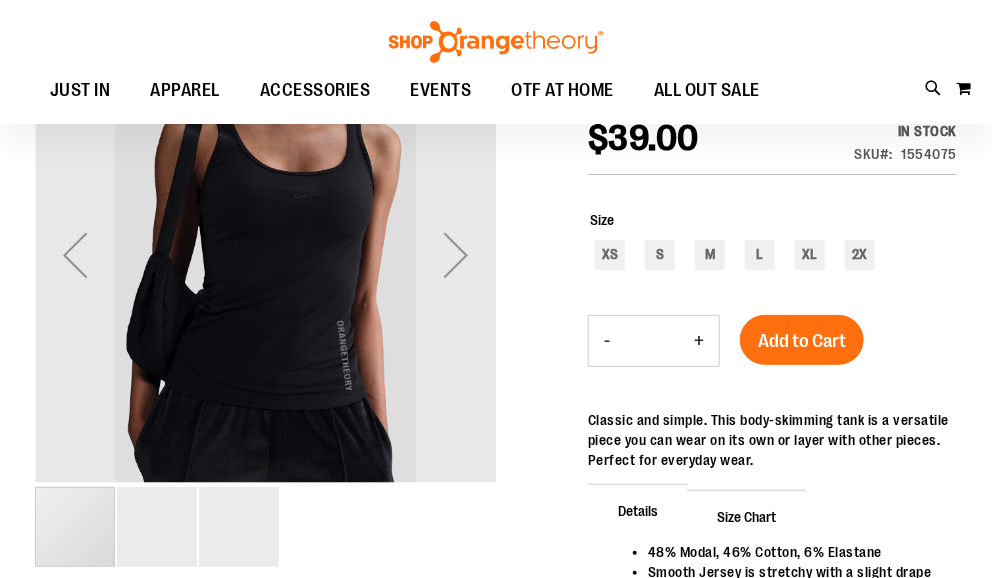 scroll, scrollTop: 45, scrollLeft: 0, axis: vertical 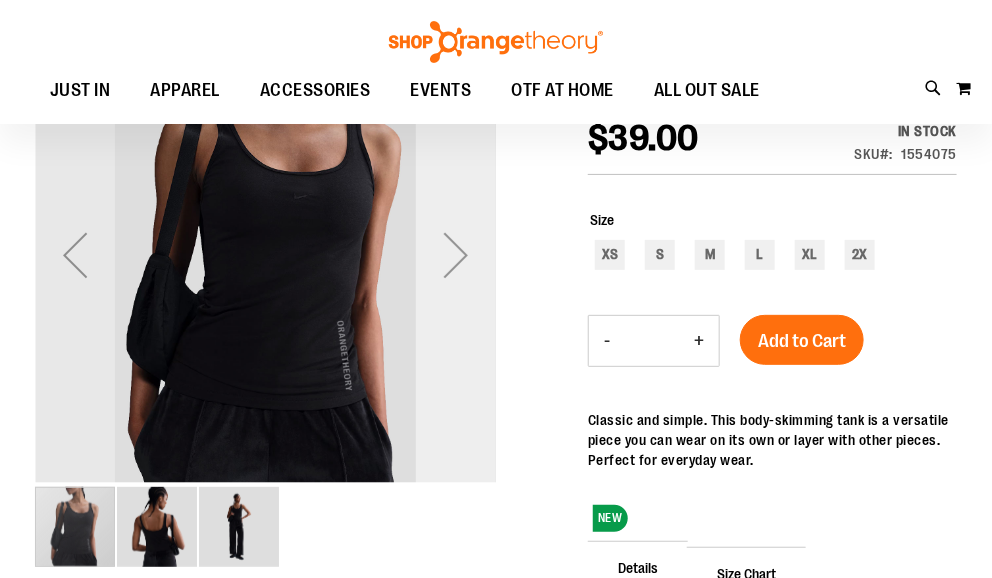 type on "**********" 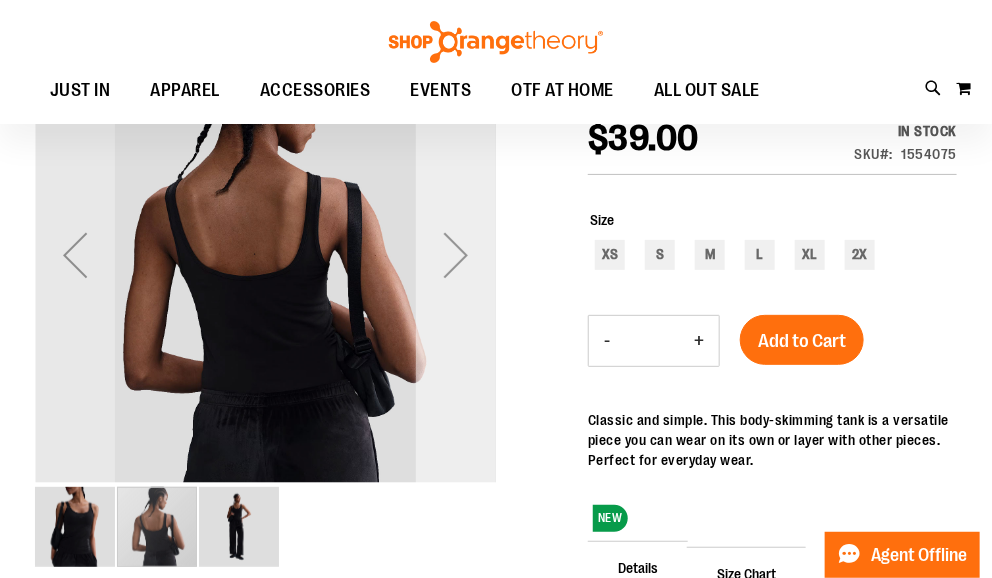 click at bounding box center [456, 255] 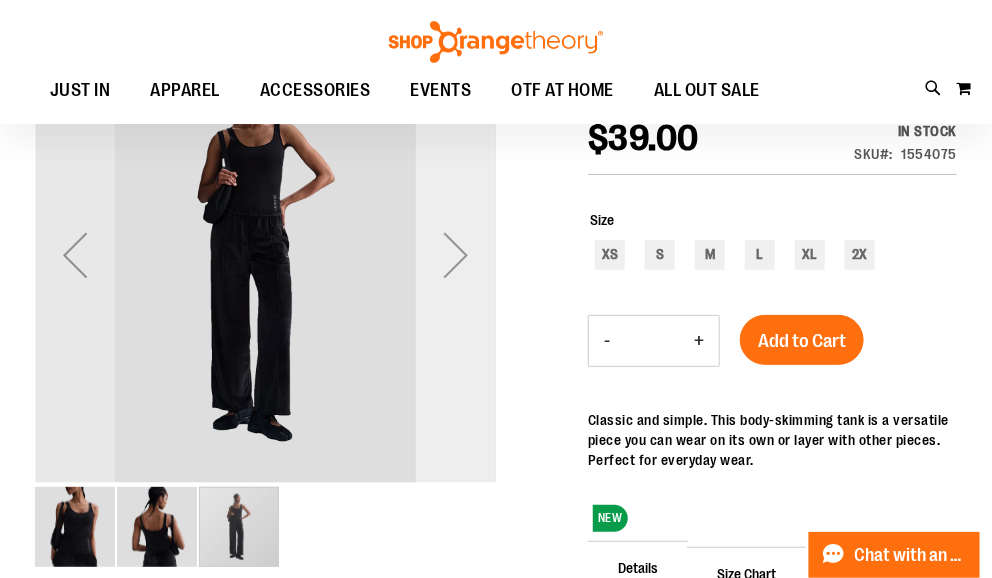 click at bounding box center [456, 255] 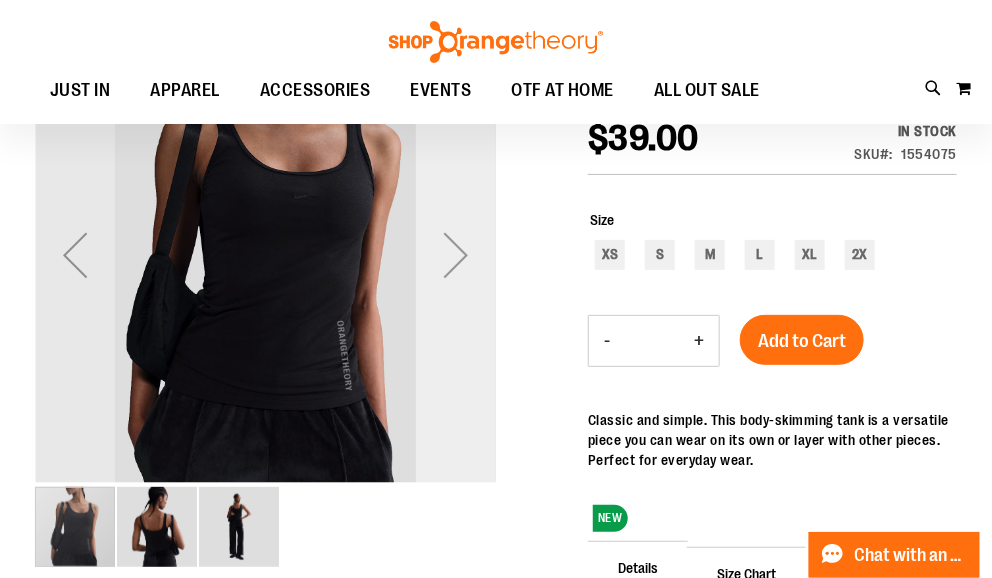 click at bounding box center [456, 255] 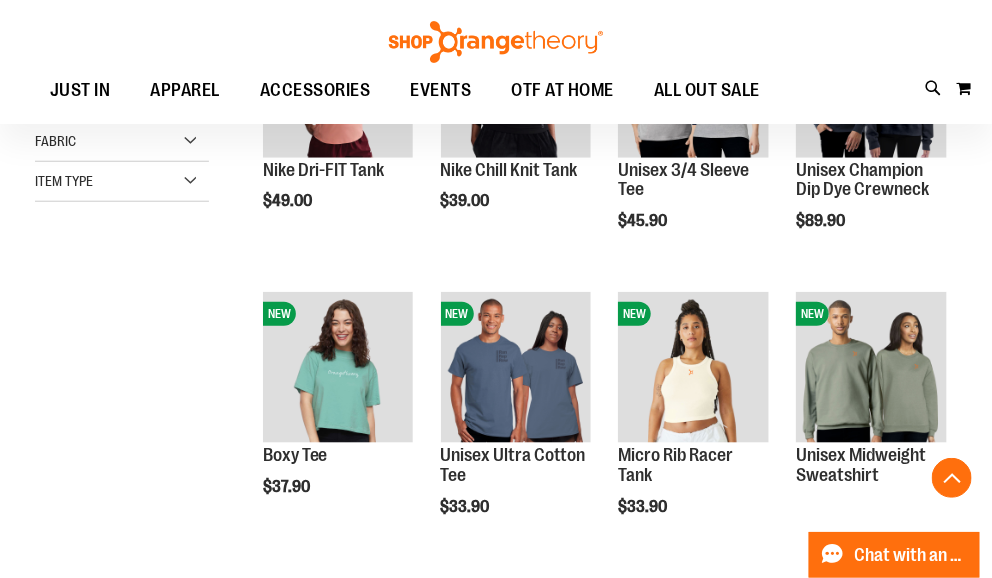 scroll, scrollTop: 465, scrollLeft: 0, axis: vertical 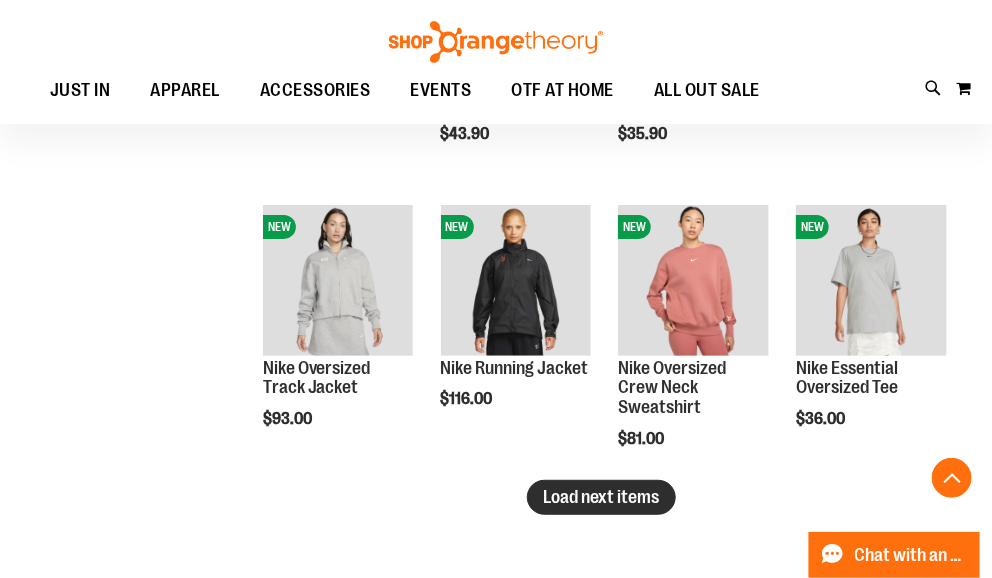 type on "**********" 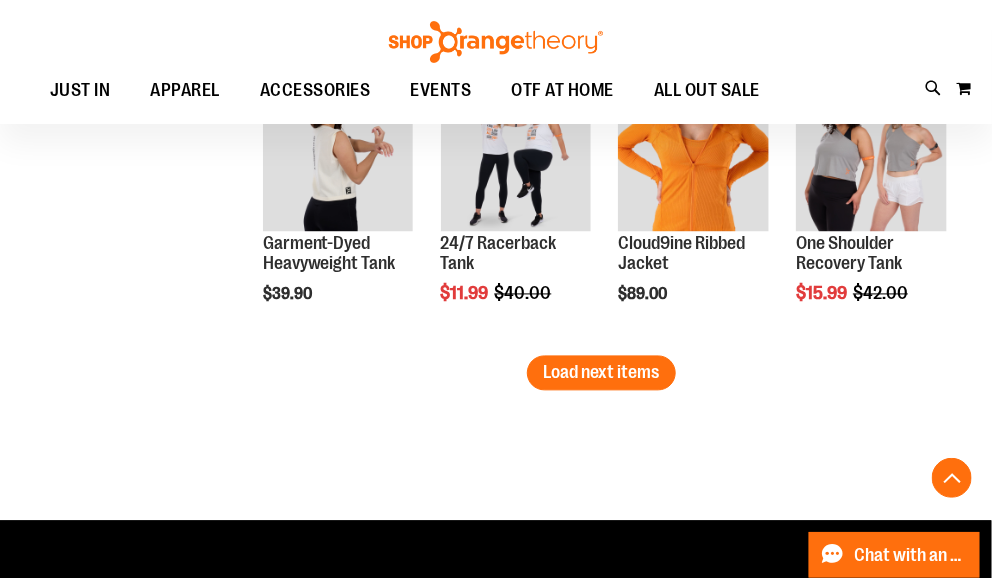 scroll, scrollTop: 3265, scrollLeft: 0, axis: vertical 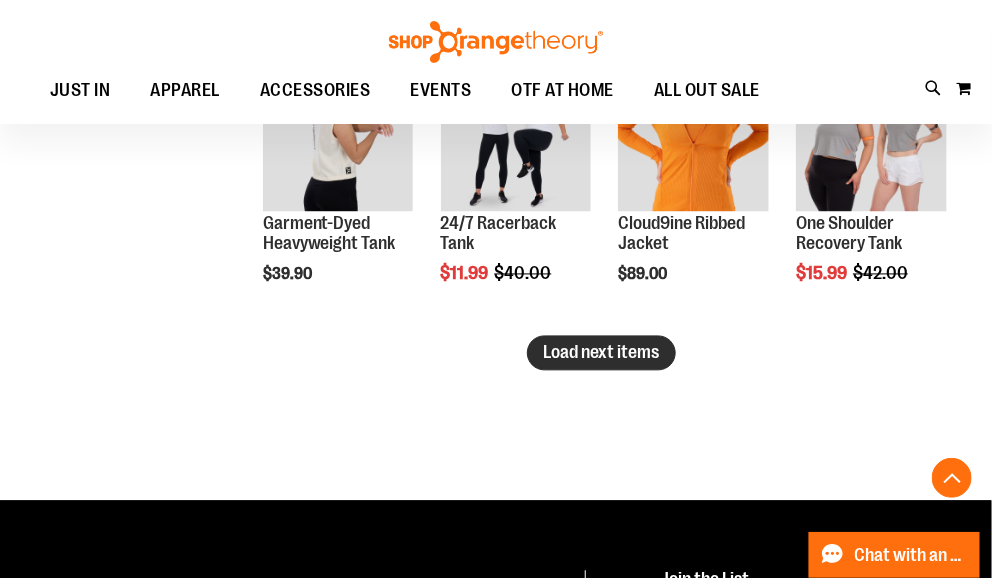 click on "Load next items" at bounding box center [601, 353] 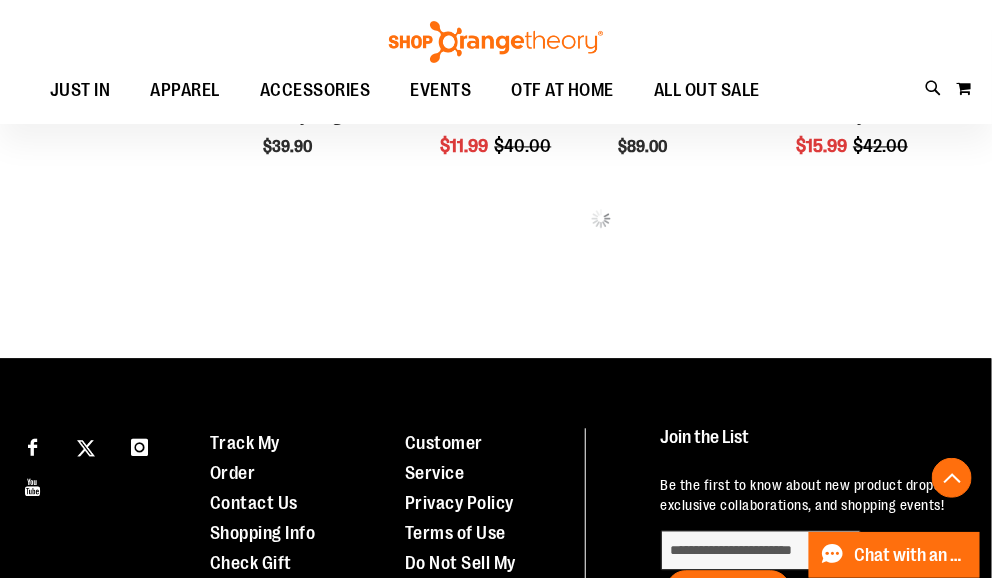 scroll, scrollTop: 3399, scrollLeft: 0, axis: vertical 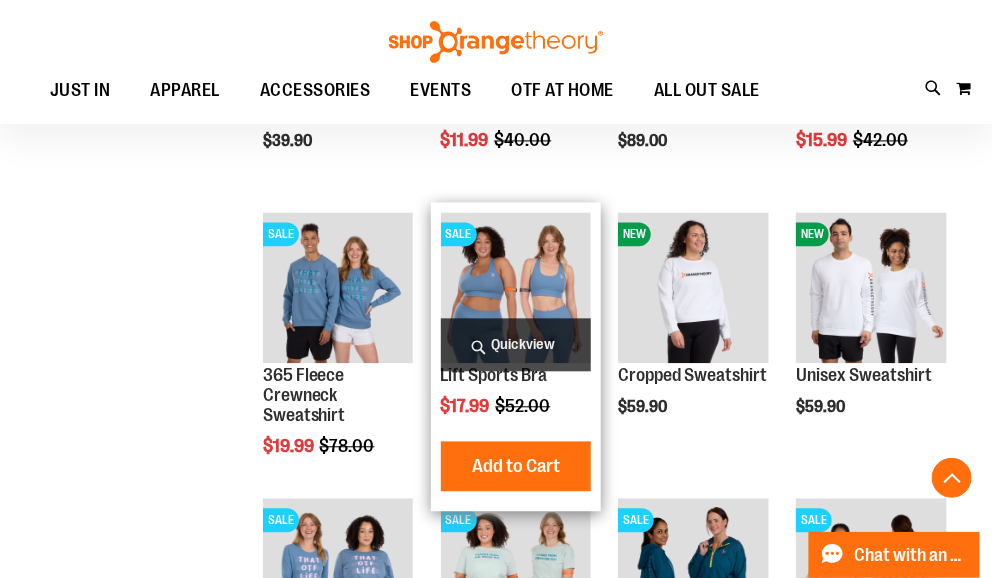 click at bounding box center (516, 287) 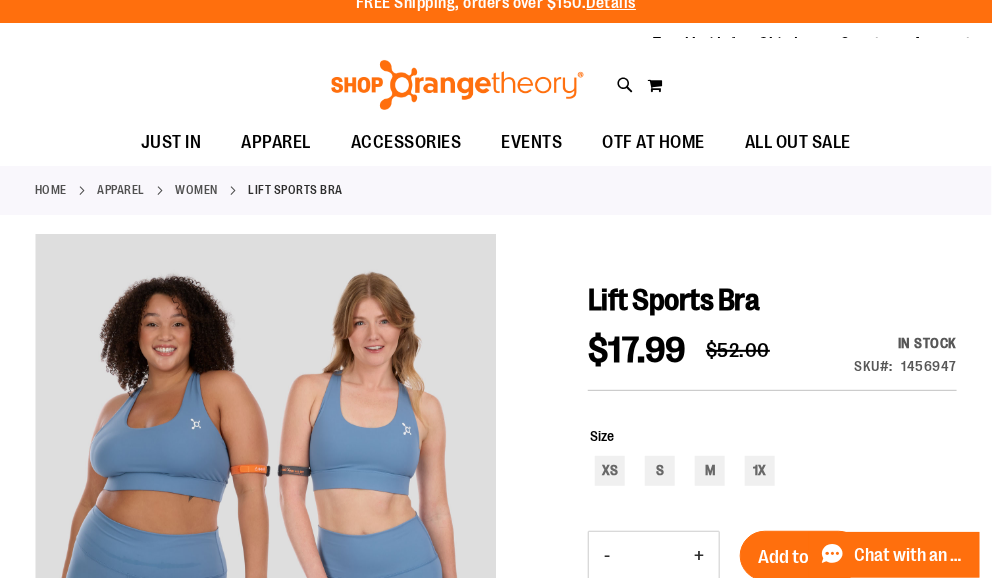scroll, scrollTop: 0, scrollLeft: 0, axis: both 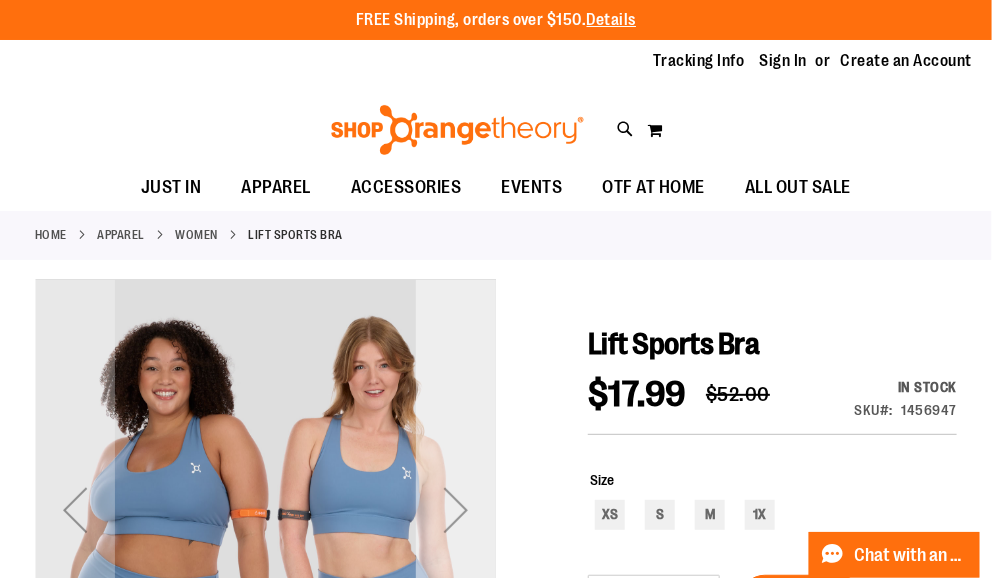 type on "**********" 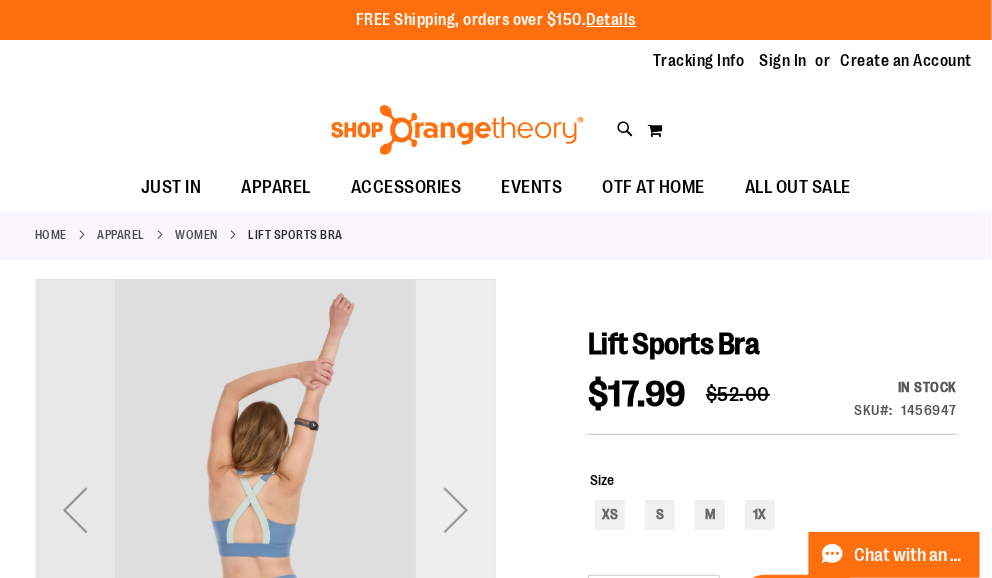 click at bounding box center (456, 510) 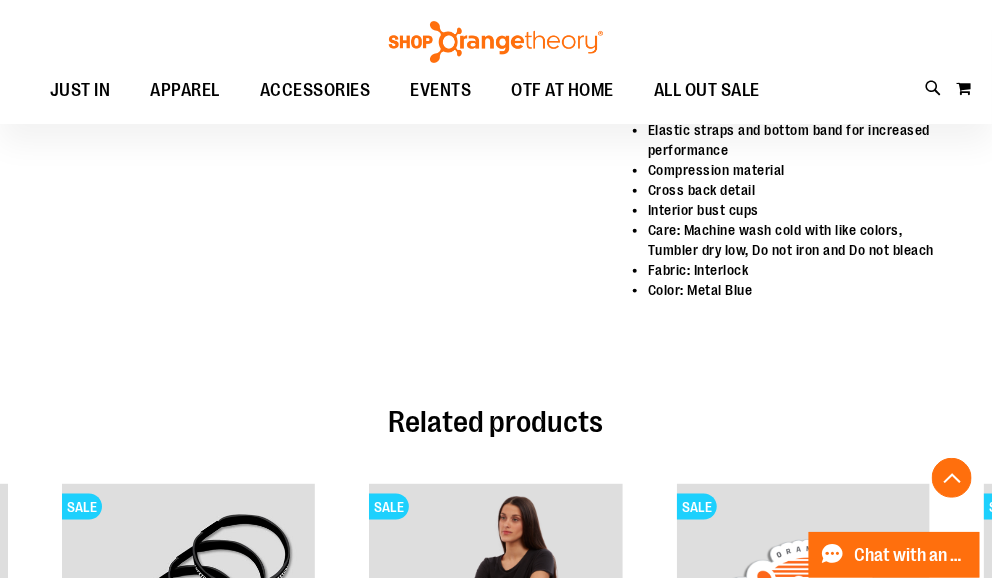 scroll, scrollTop: 529, scrollLeft: 0, axis: vertical 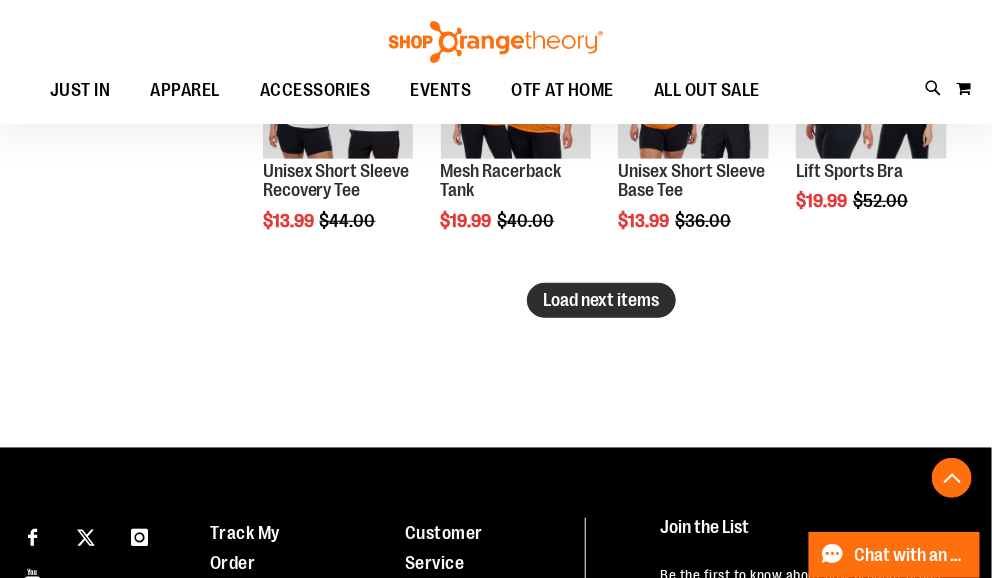 type on "**********" 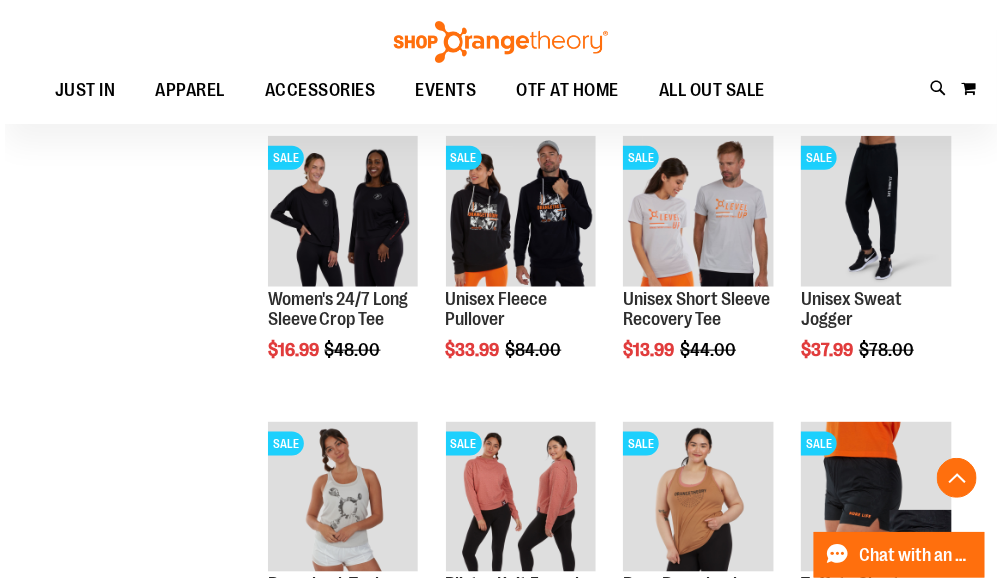 scroll, scrollTop: 2779, scrollLeft: 0, axis: vertical 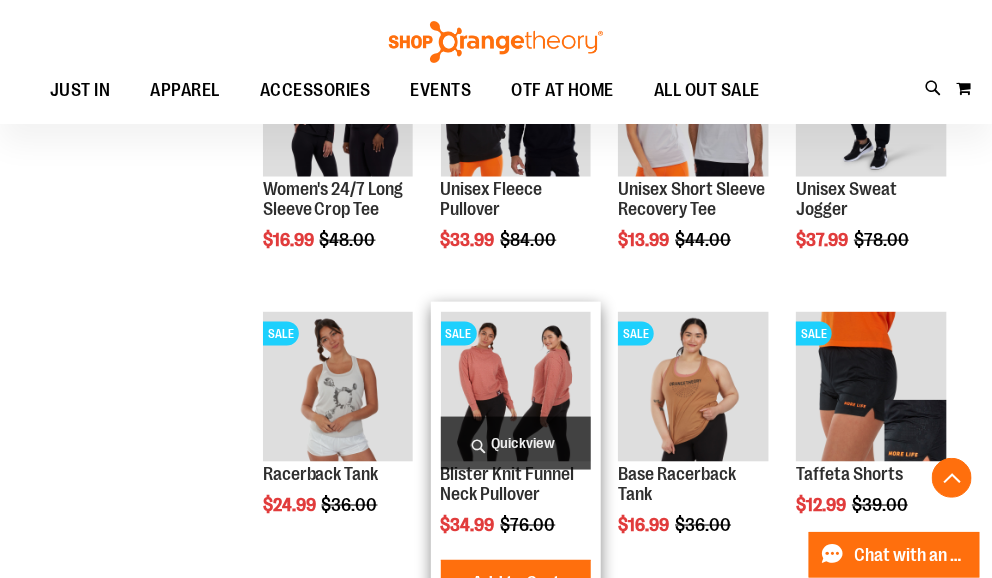 click on "Quickview" at bounding box center (516, 443) 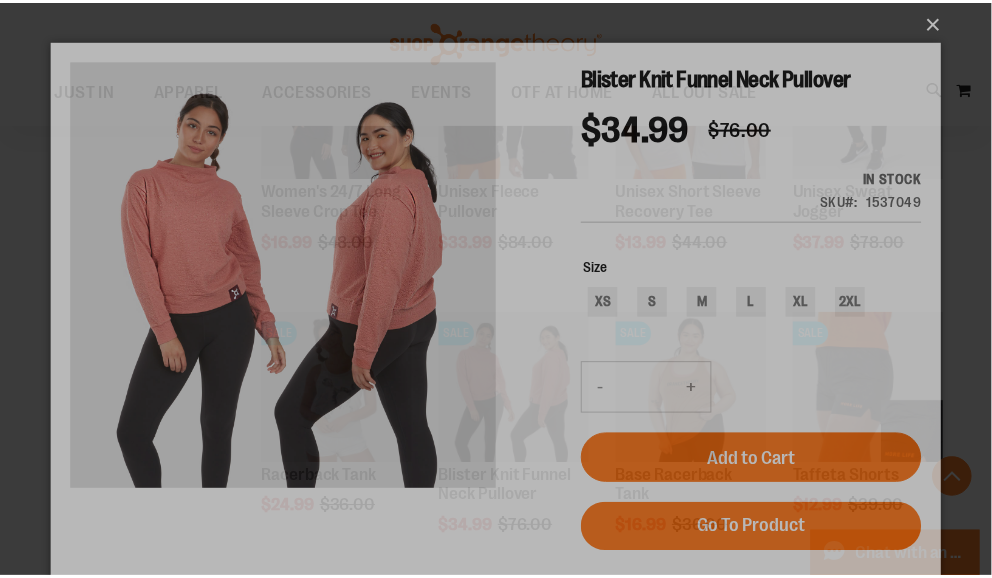 scroll, scrollTop: 0, scrollLeft: 0, axis: both 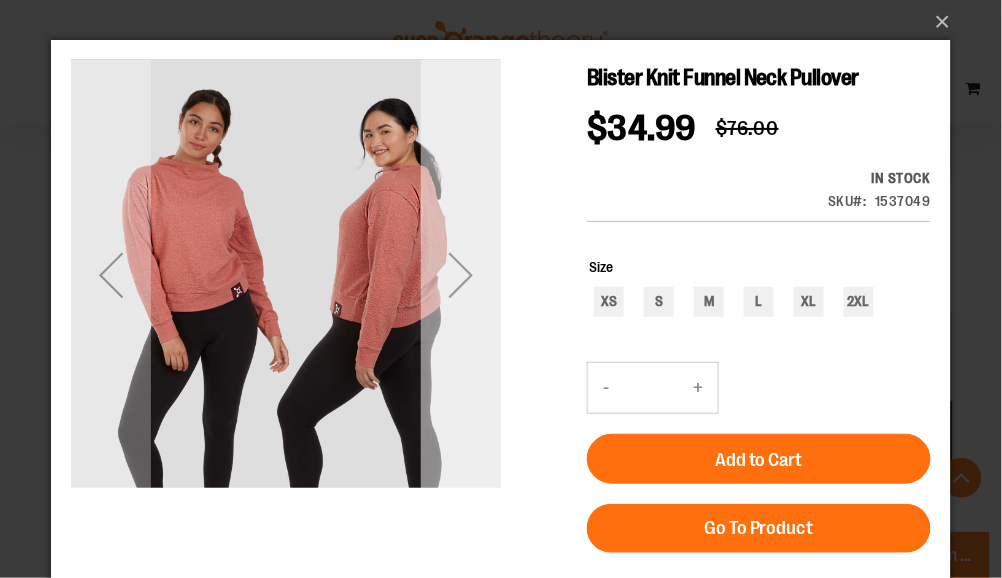 click at bounding box center (460, 274) 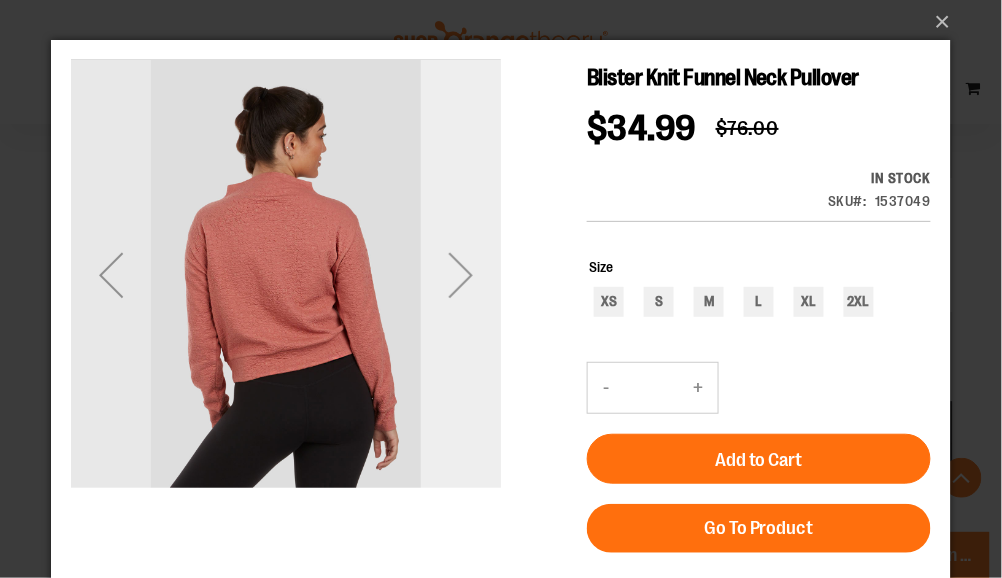 click at bounding box center (460, 274) 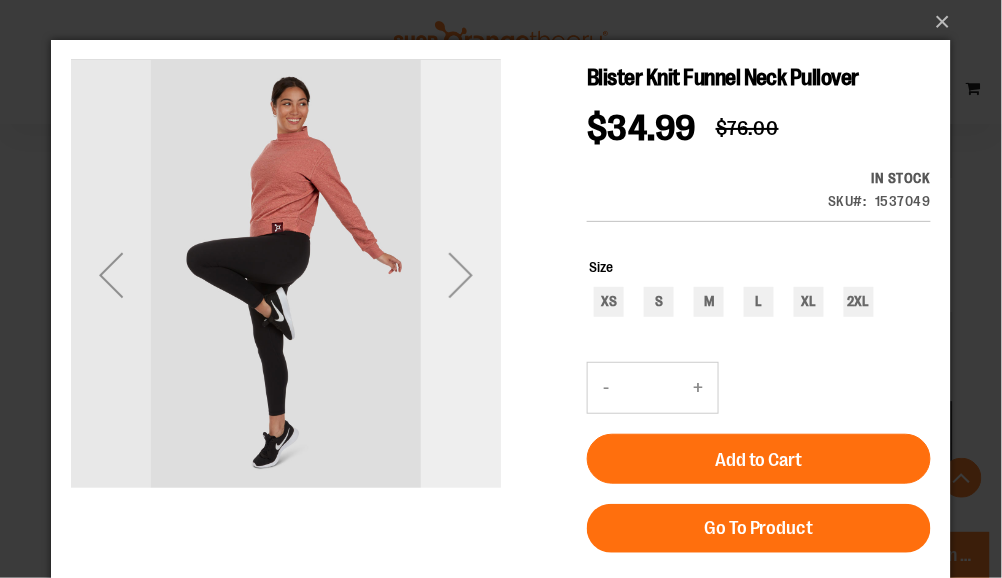 click at bounding box center [460, 274] 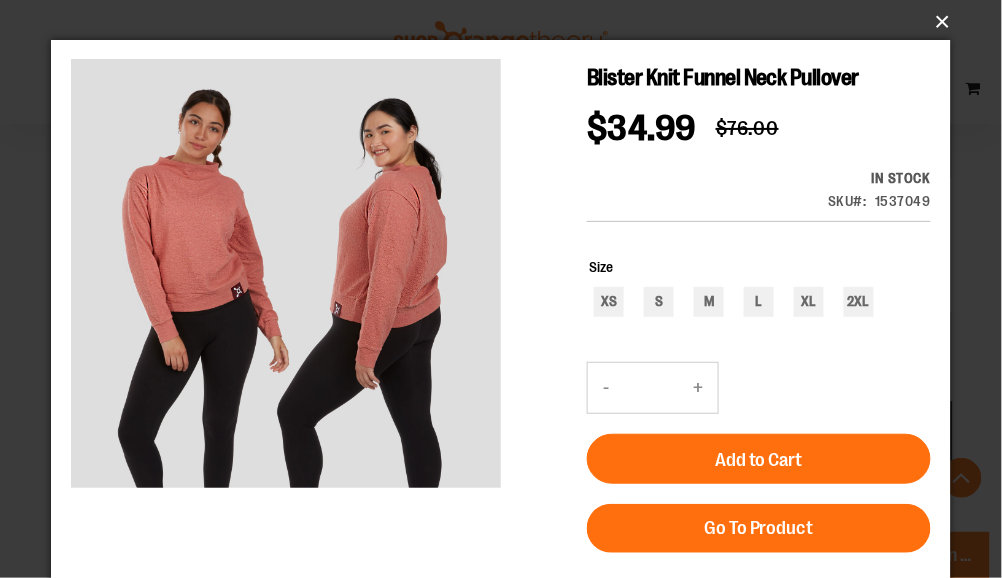click on "×" at bounding box center [507, 22] 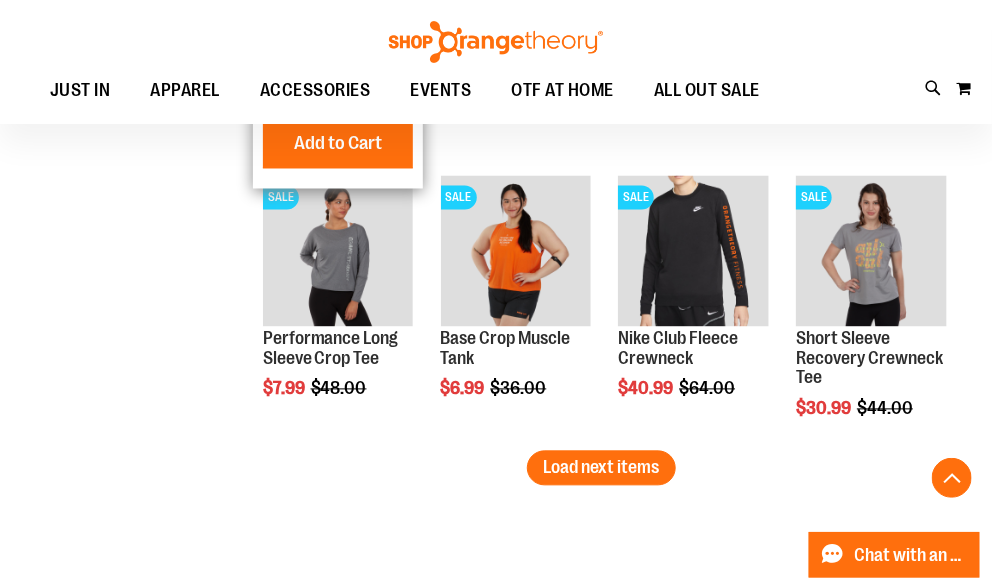 scroll, scrollTop: 3179, scrollLeft: 0, axis: vertical 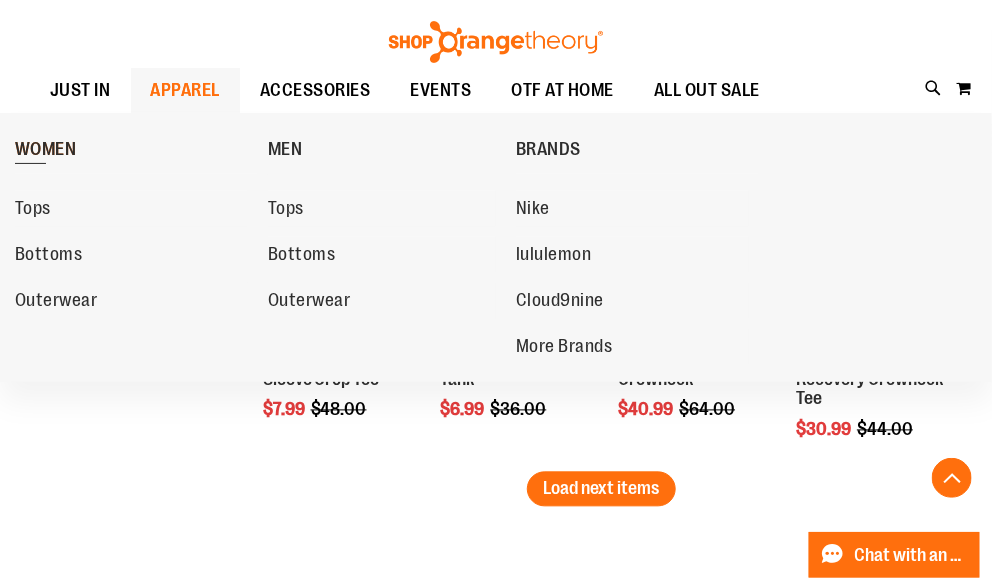 click on "WOMEN" at bounding box center (46, 151) 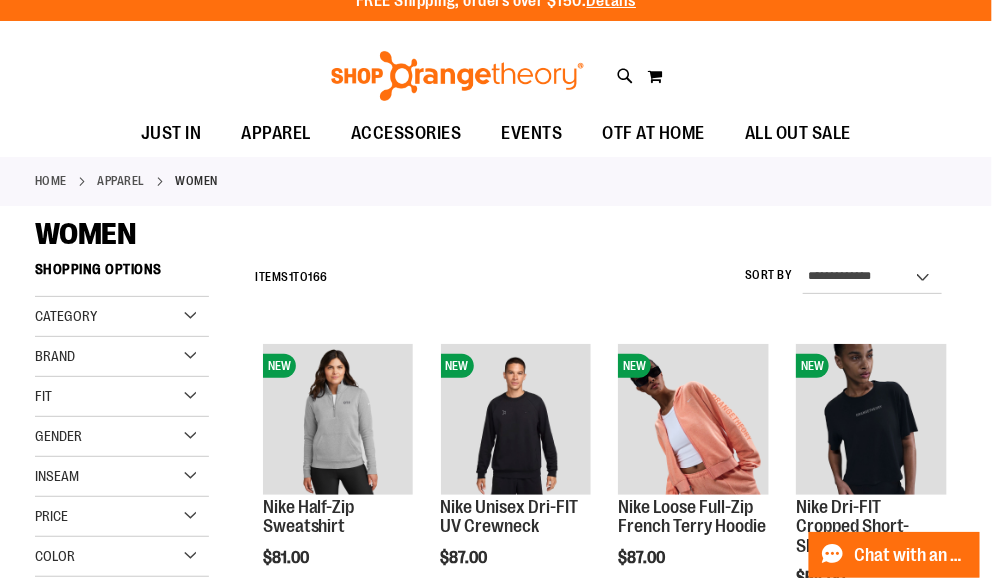 scroll, scrollTop: 0, scrollLeft: 0, axis: both 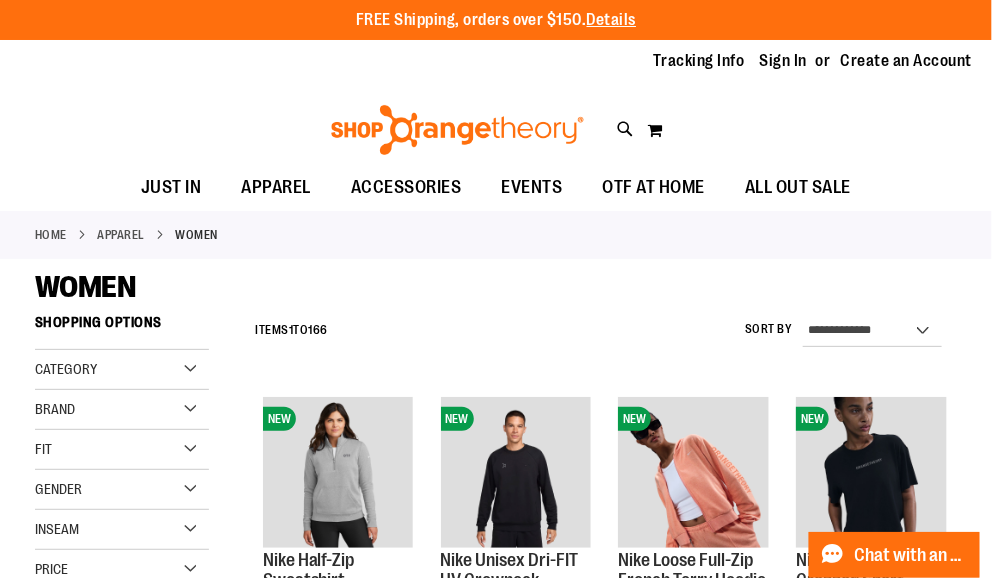 type on "**********" 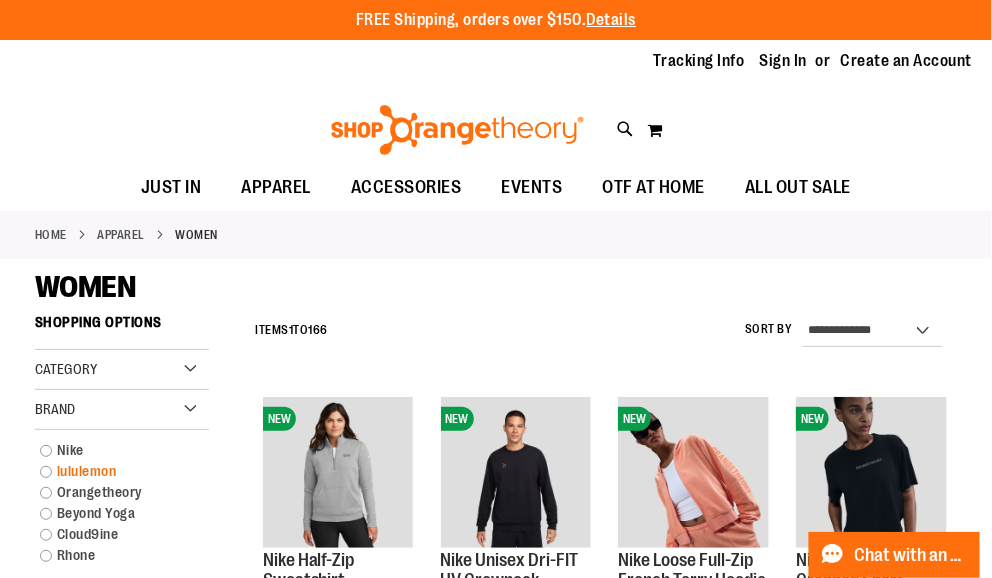 click on "lululemon" at bounding box center (113, 471) 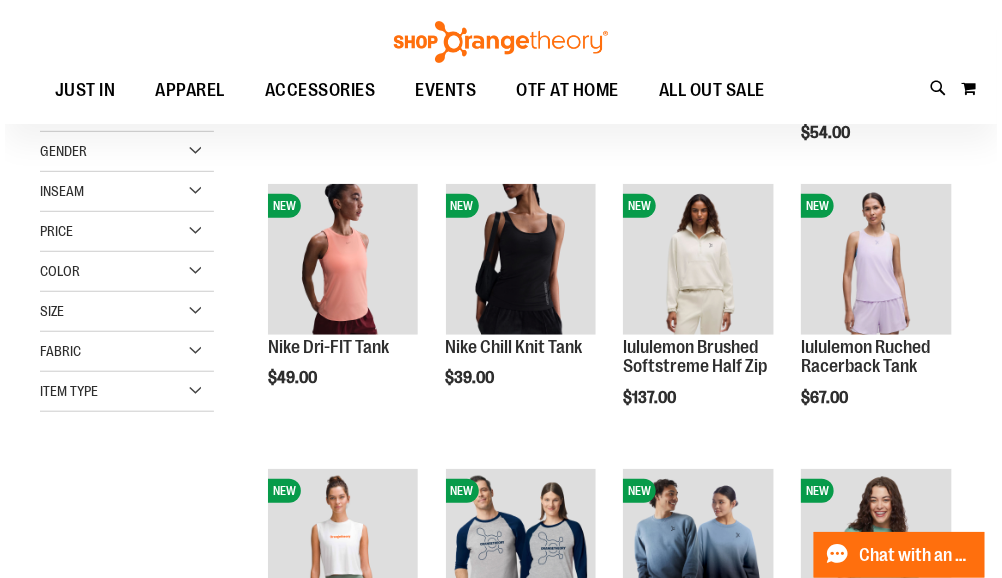 scroll, scrollTop: 304, scrollLeft: 0, axis: vertical 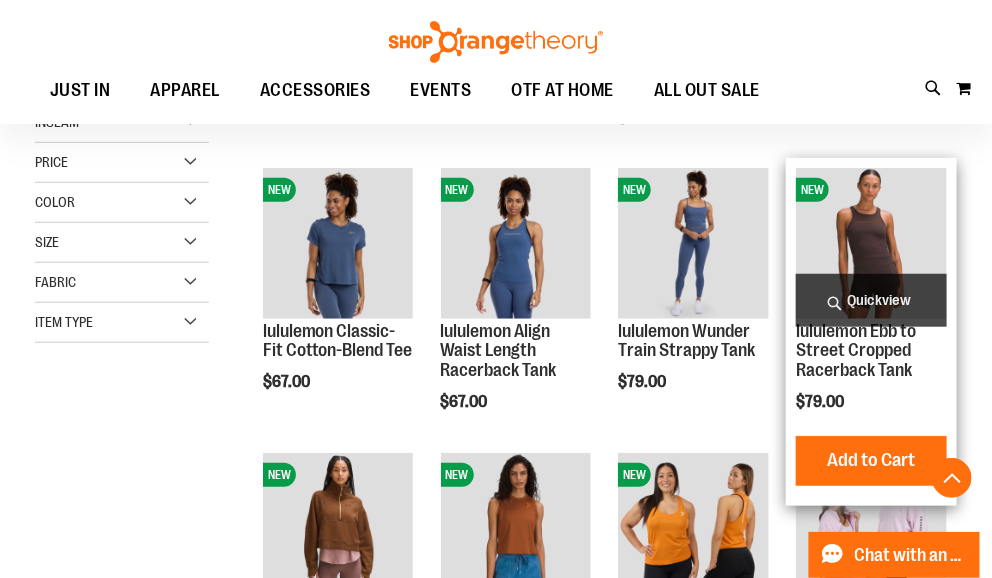 click on "Quickview" at bounding box center (871, 300) 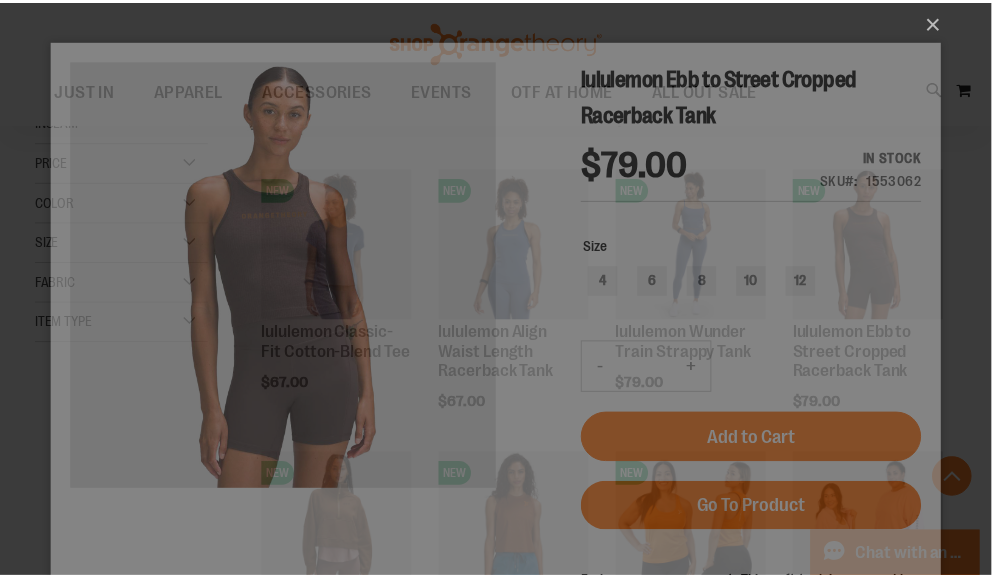 scroll, scrollTop: 0, scrollLeft: 0, axis: both 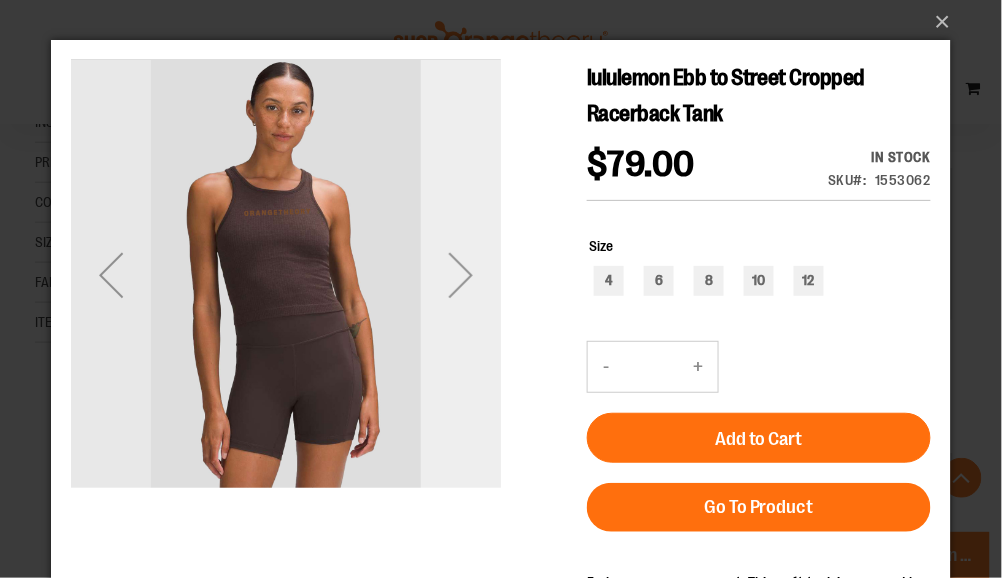 click at bounding box center [460, 274] 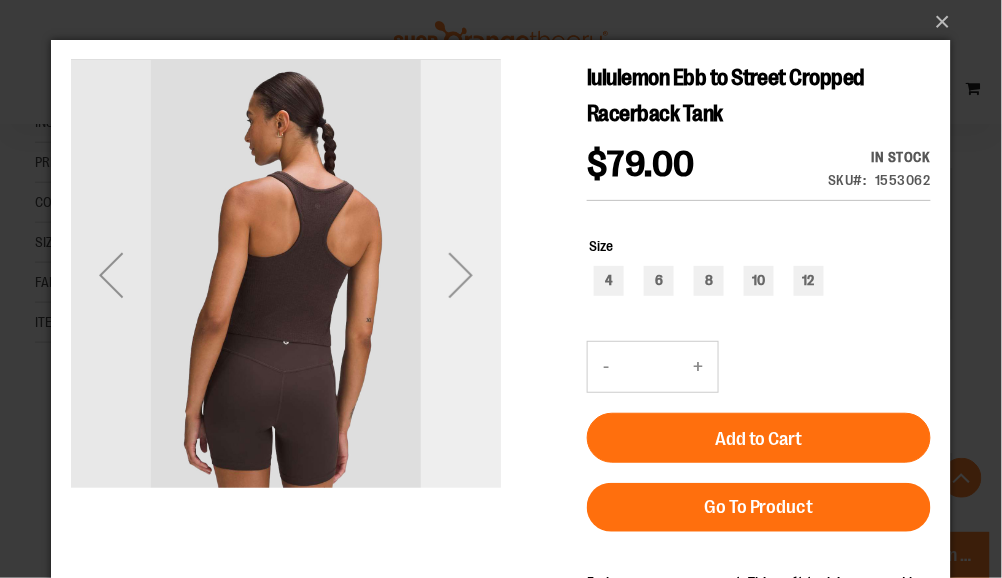 click at bounding box center [460, 274] 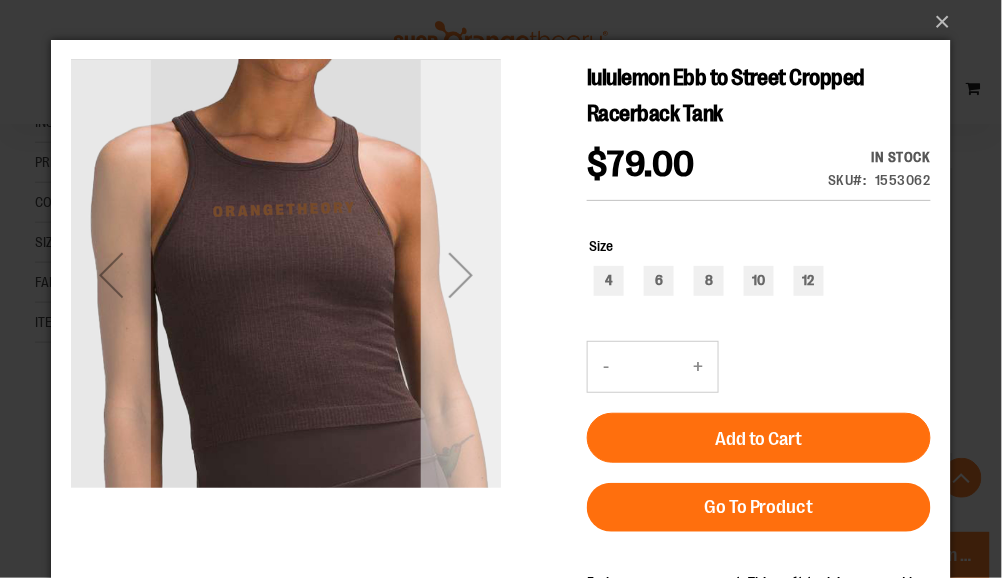 click at bounding box center (460, 274) 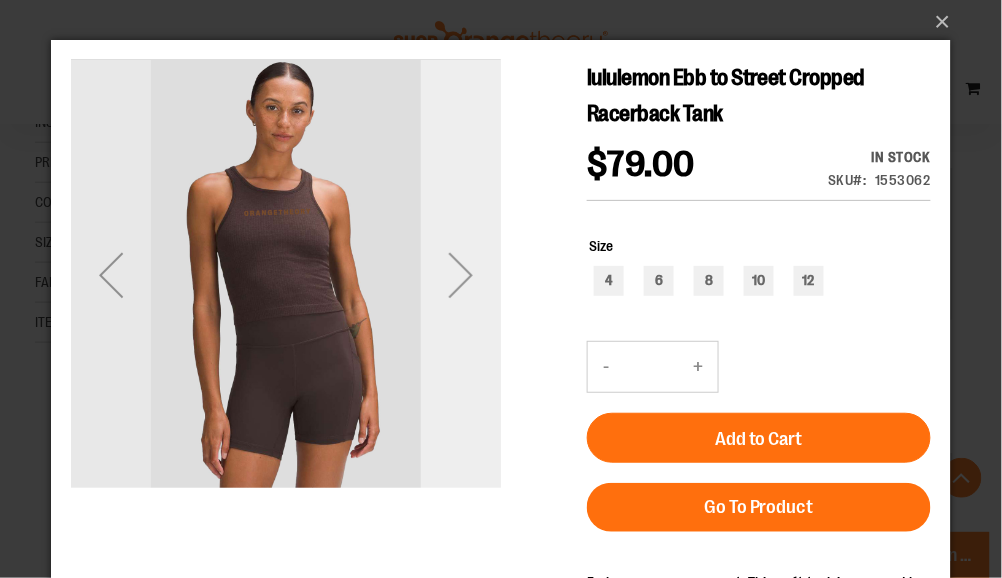 click at bounding box center [460, 274] 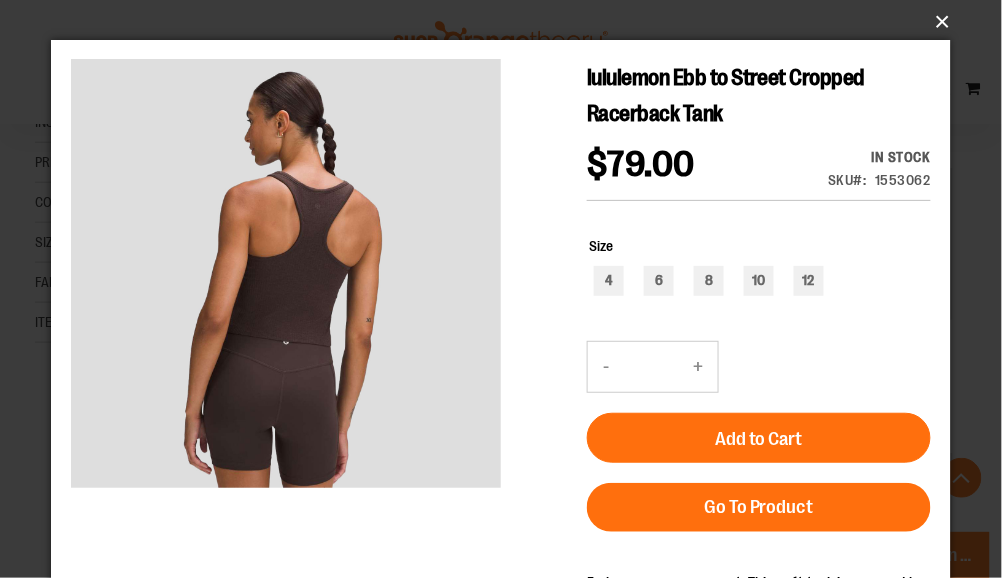 click on "×" at bounding box center [507, 22] 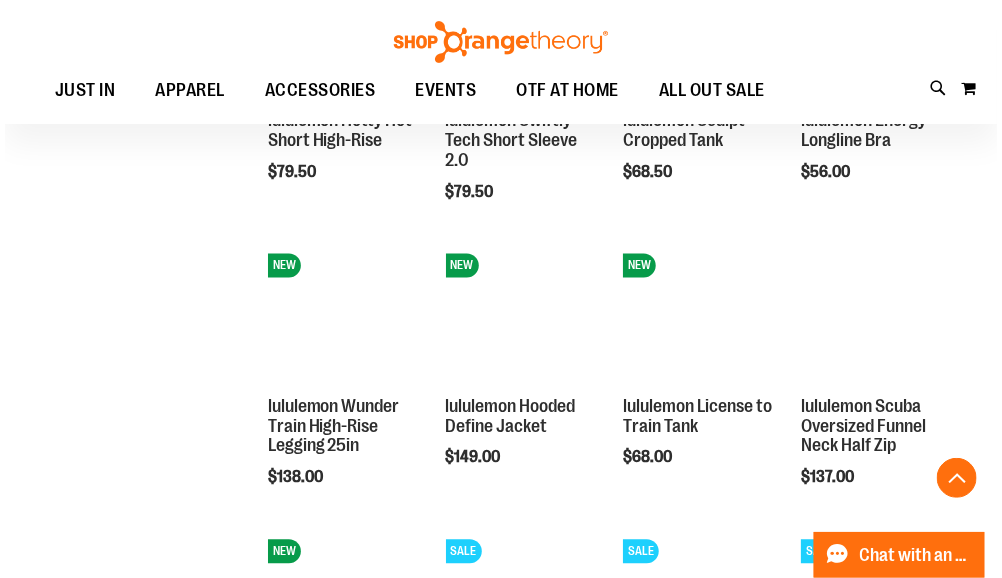 scroll, scrollTop: 1104, scrollLeft: 0, axis: vertical 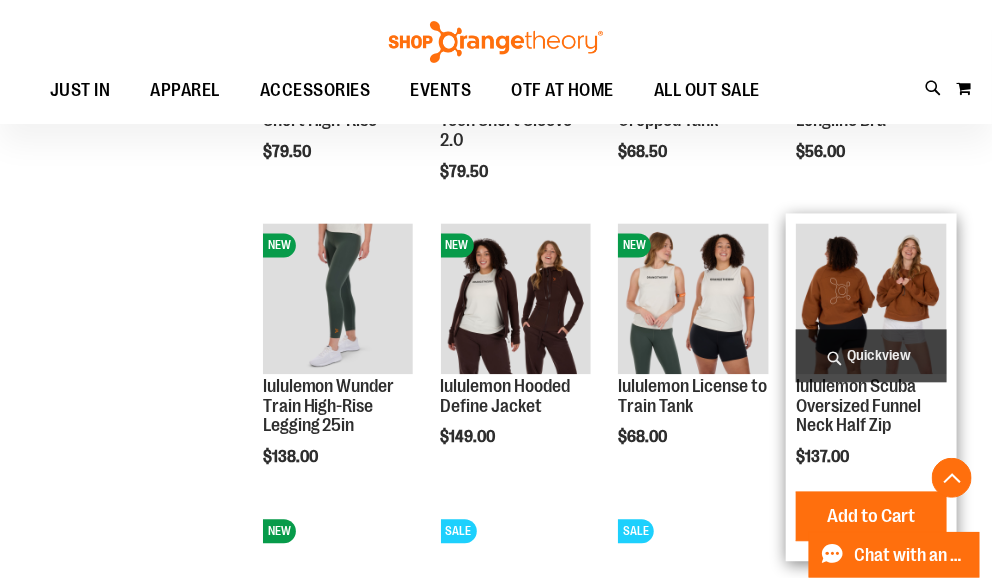 click on "Quickview" at bounding box center [871, 356] 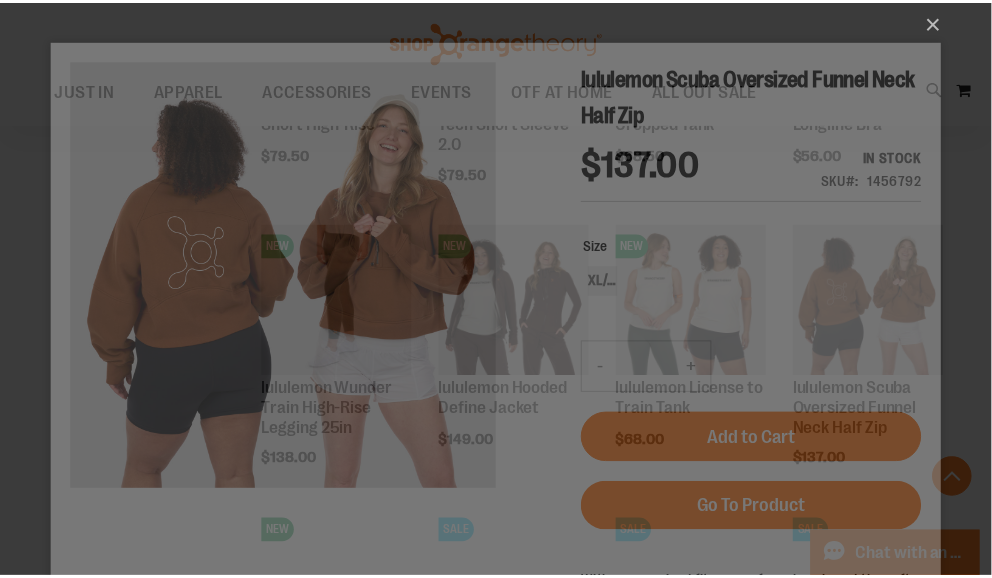 scroll, scrollTop: 0, scrollLeft: 0, axis: both 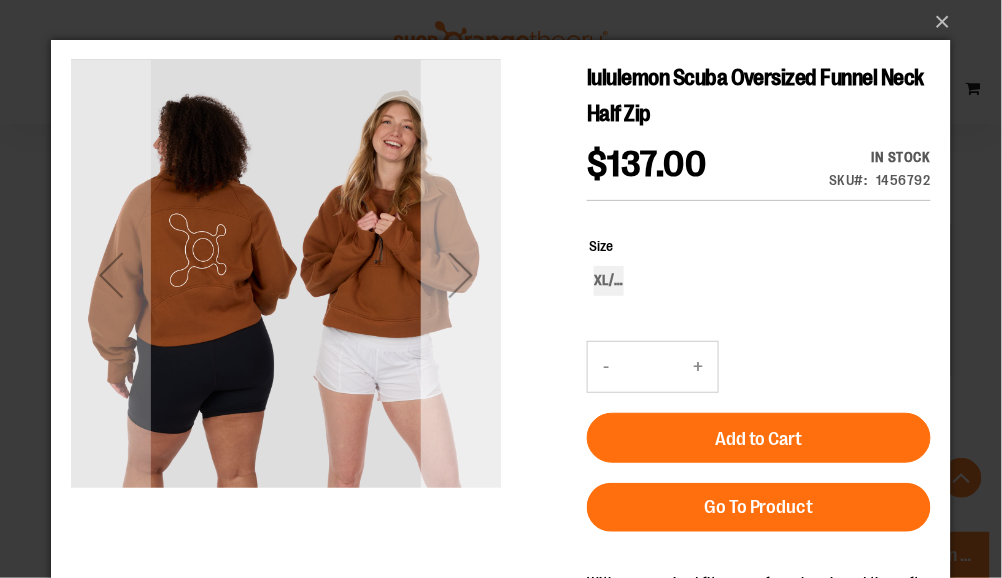 click at bounding box center [460, 274] 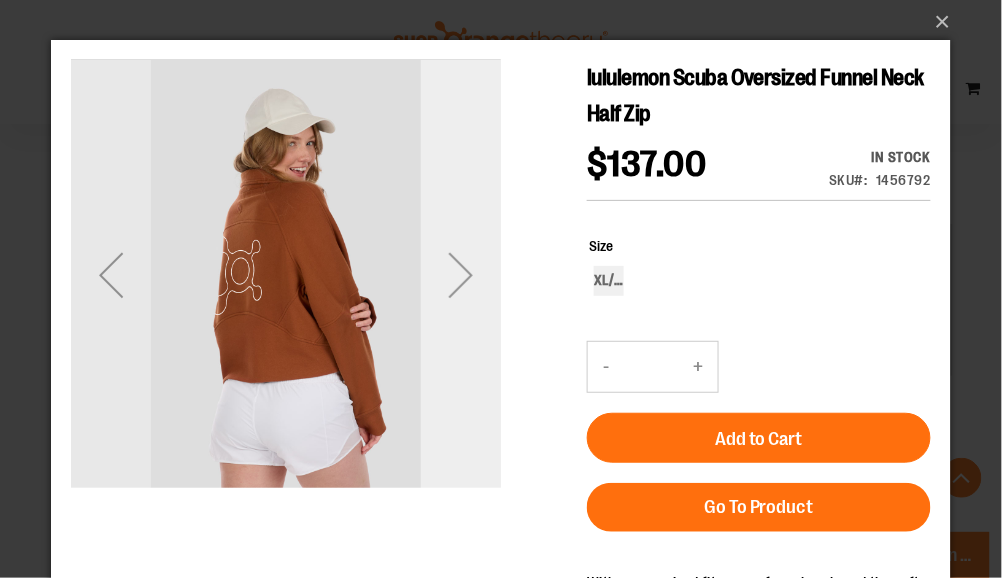 click at bounding box center [460, 274] 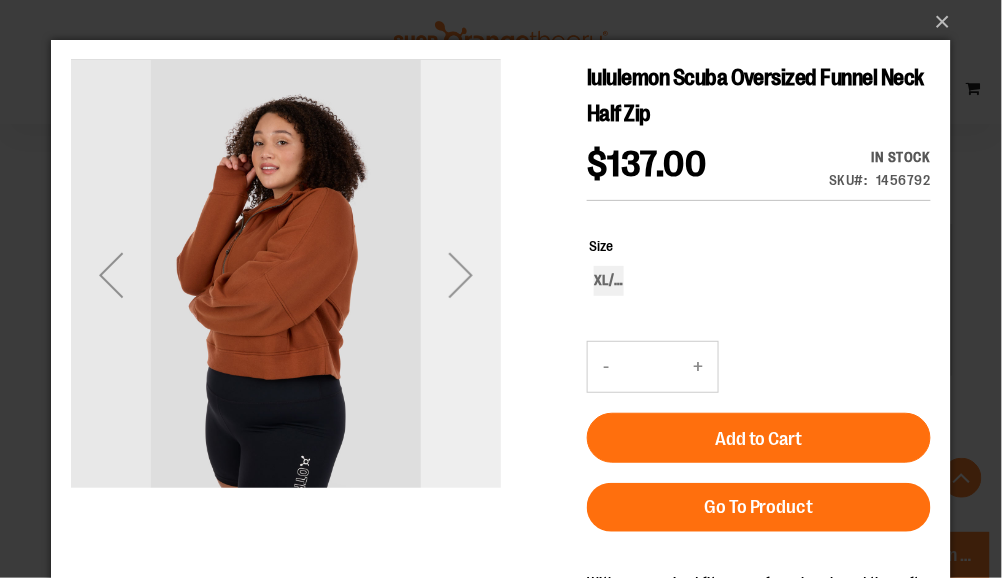 click at bounding box center (460, 274) 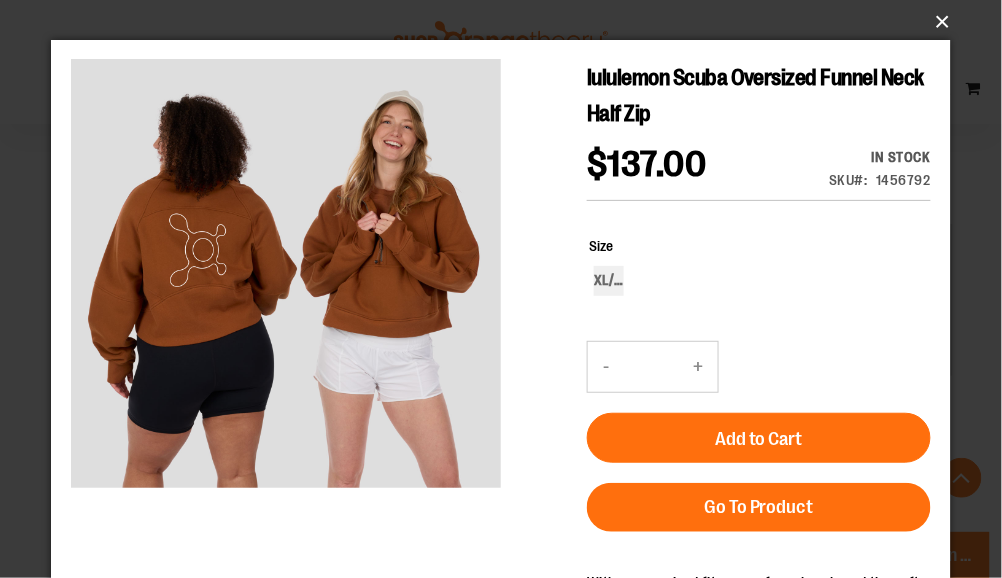 click on "×" at bounding box center (507, 22) 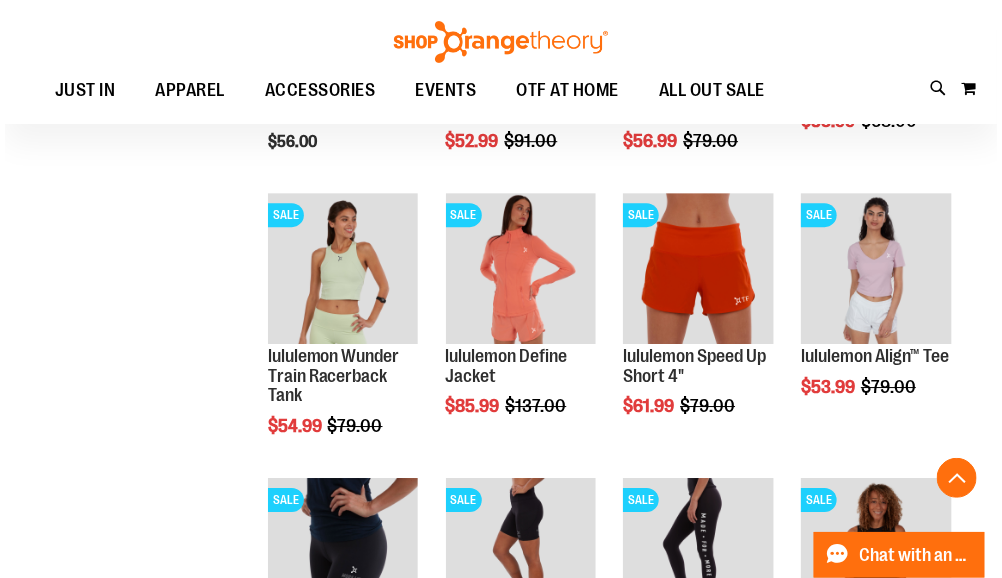 scroll, scrollTop: 1704, scrollLeft: 0, axis: vertical 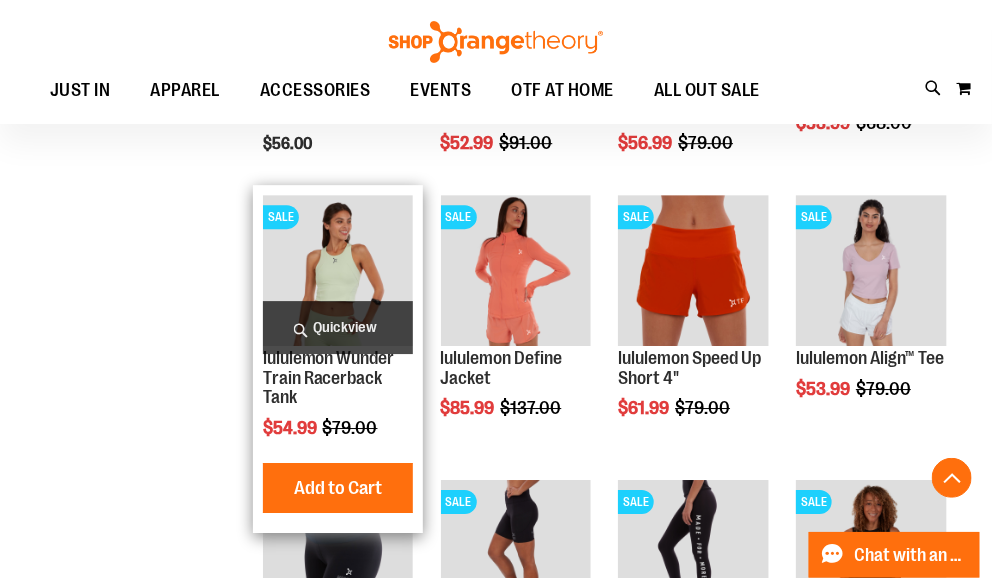 click on "Quickview" at bounding box center [338, 327] 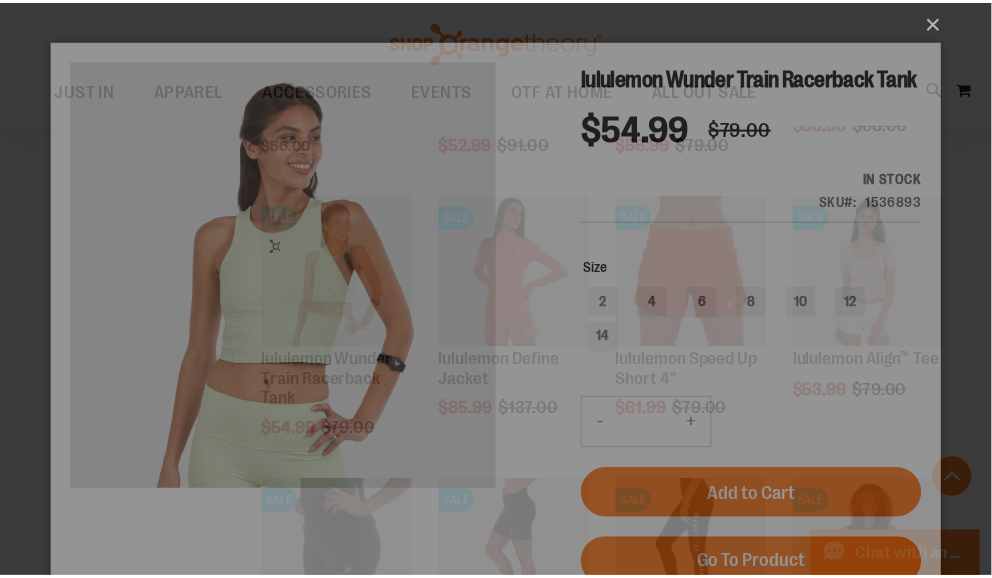 scroll, scrollTop: 0, scrollLeft: 0, axis: both 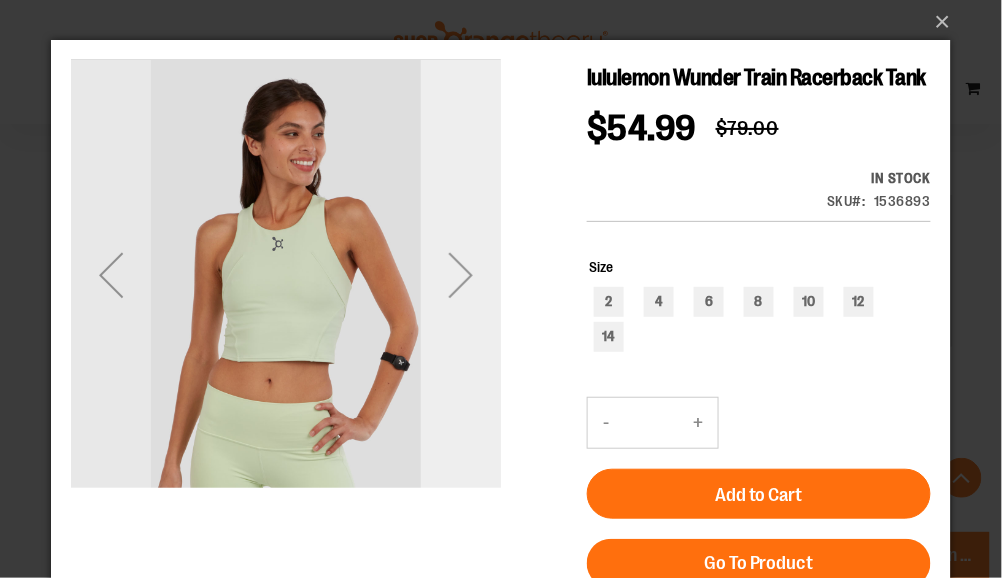 click at bounding box center [460, 274] 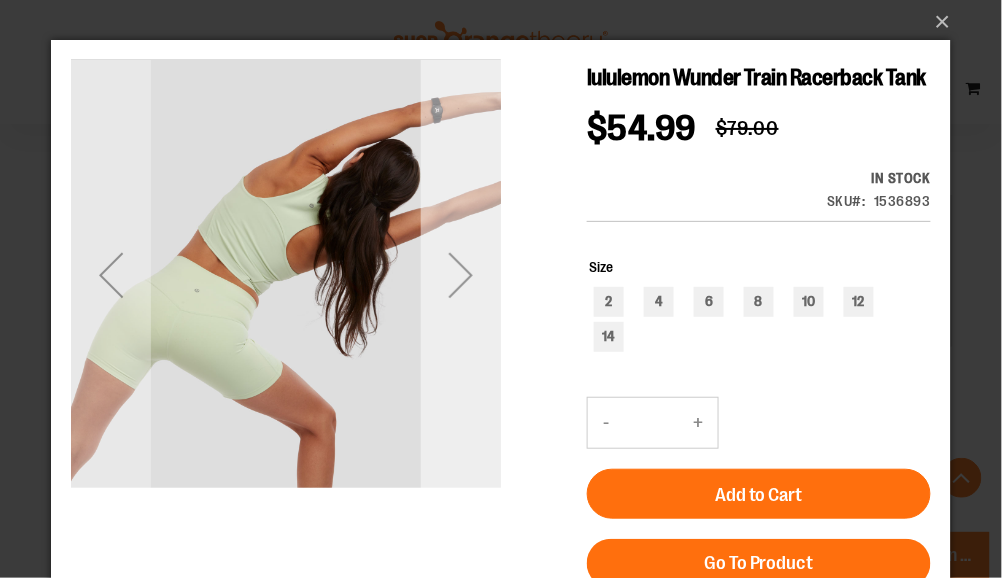 click at bounding box center (460, 274) 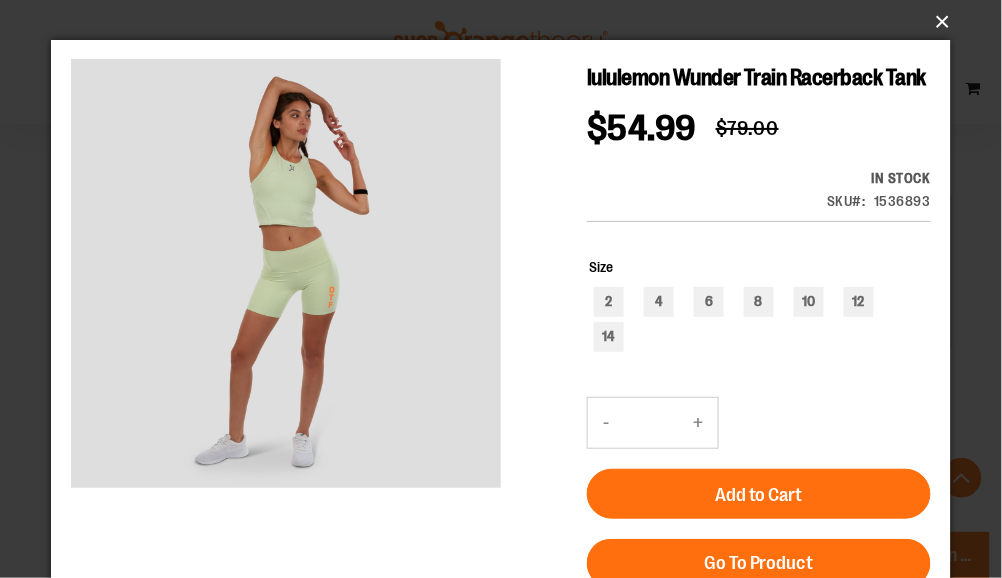 click on "×" at bounding box center (507, 22) 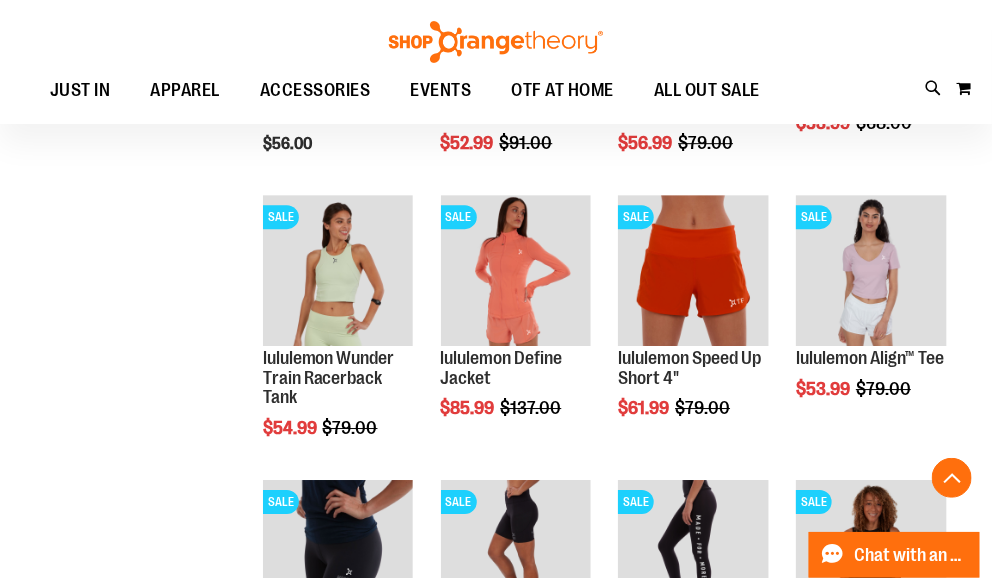 scroll, scrollTop: 1837, scrollLeft: 0, axis: vertical 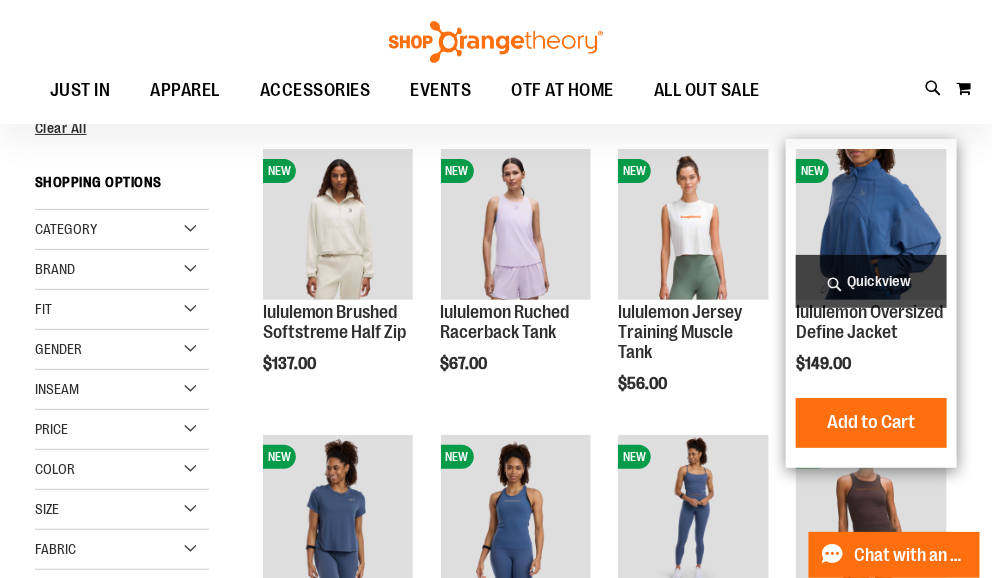 click on "Quickview" at bounding box center [871, 281] 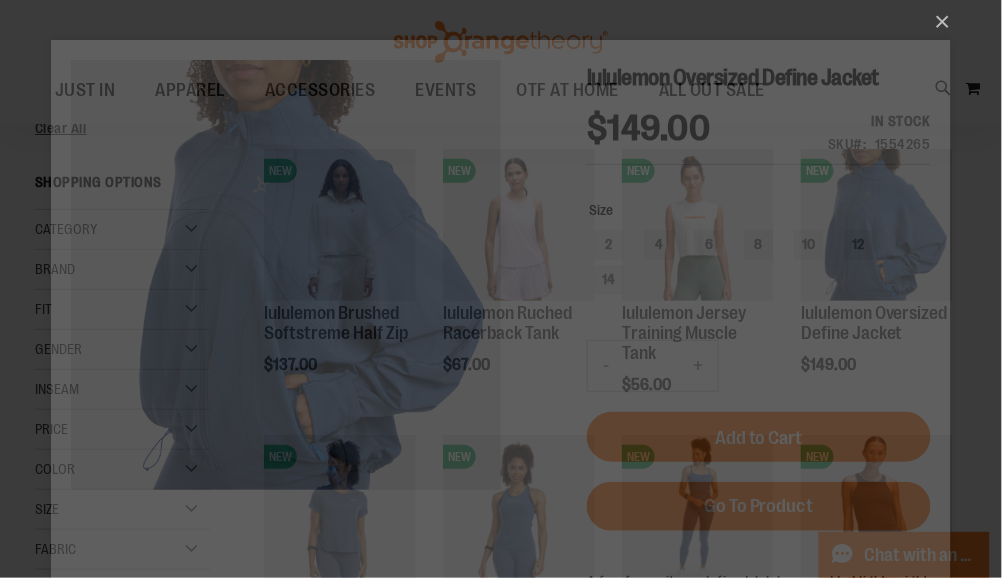 scroll, scrollTop: 0, scrollLeft: 0, axis: both 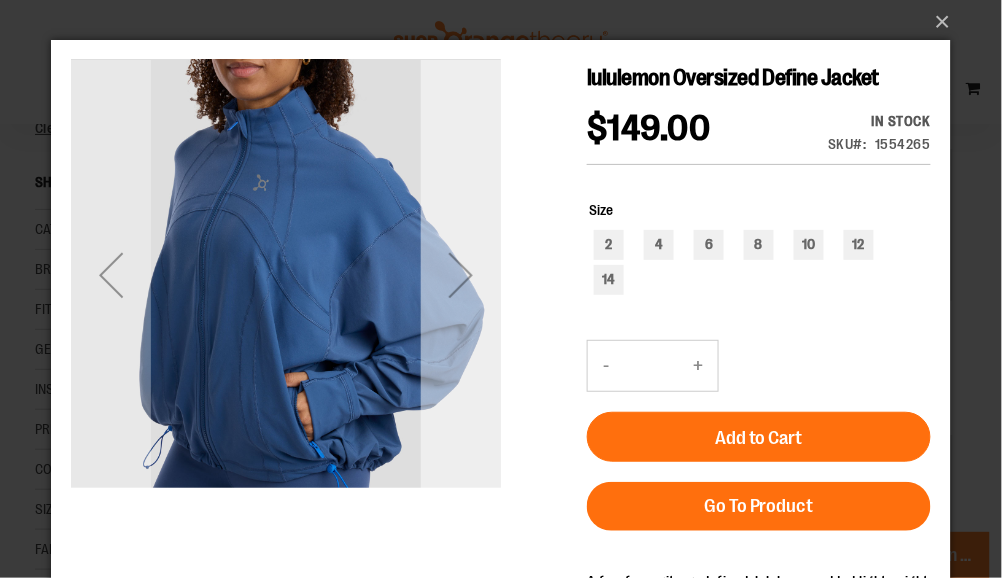 click at bounding box center [460, 274] 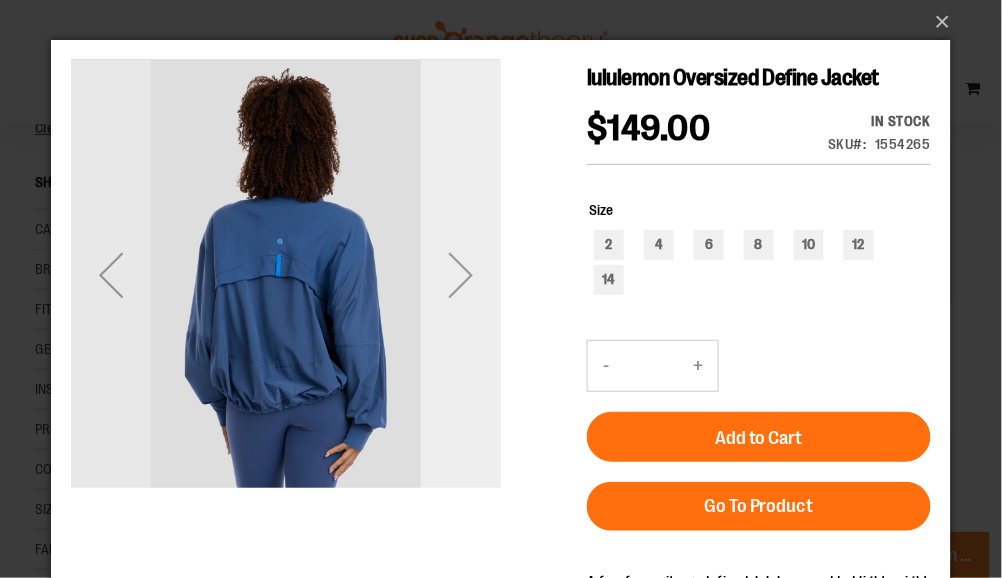 click at bounding box center (460, 274) 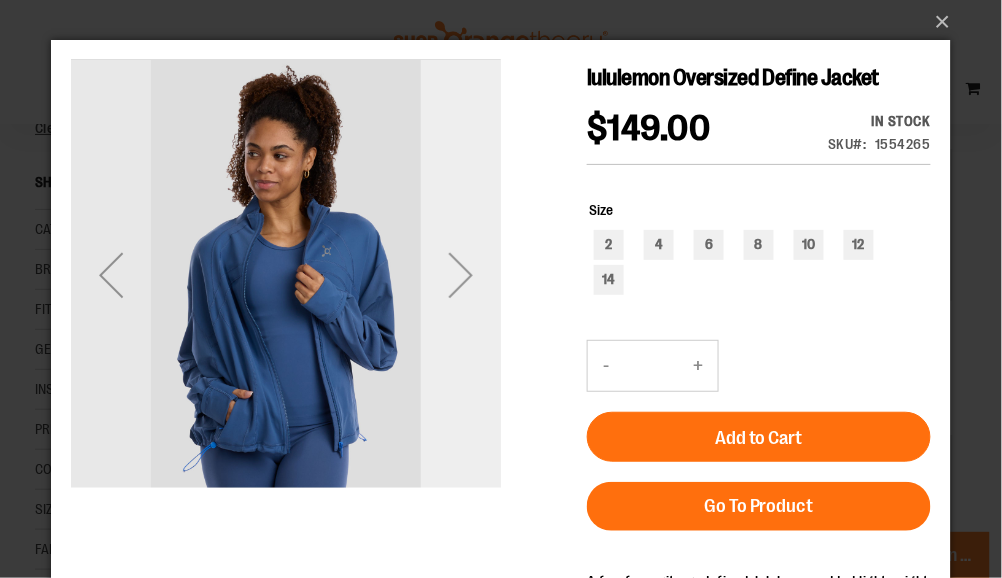 click at bounding box center [460, 274] 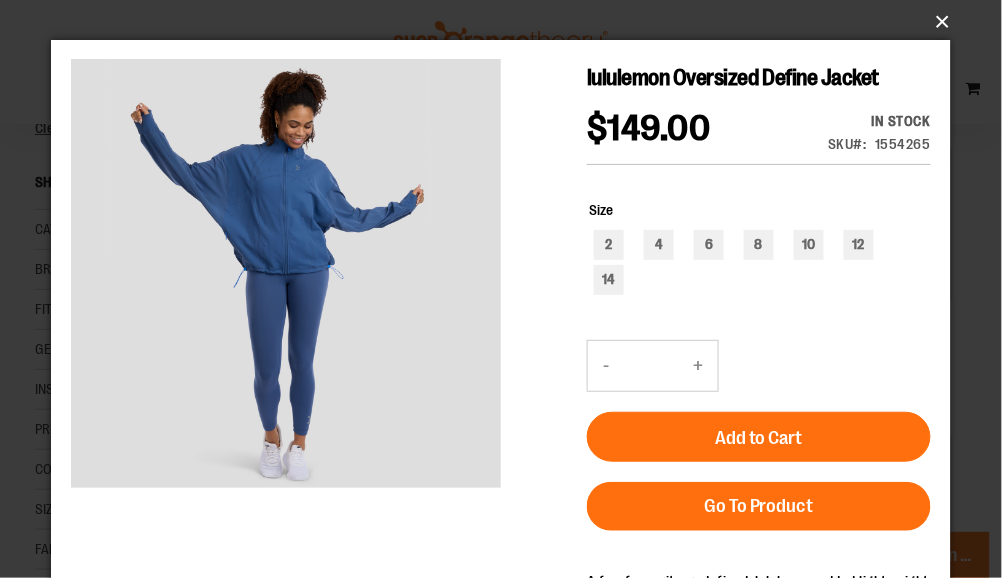 click on "×" at bounding box center (507, 22) 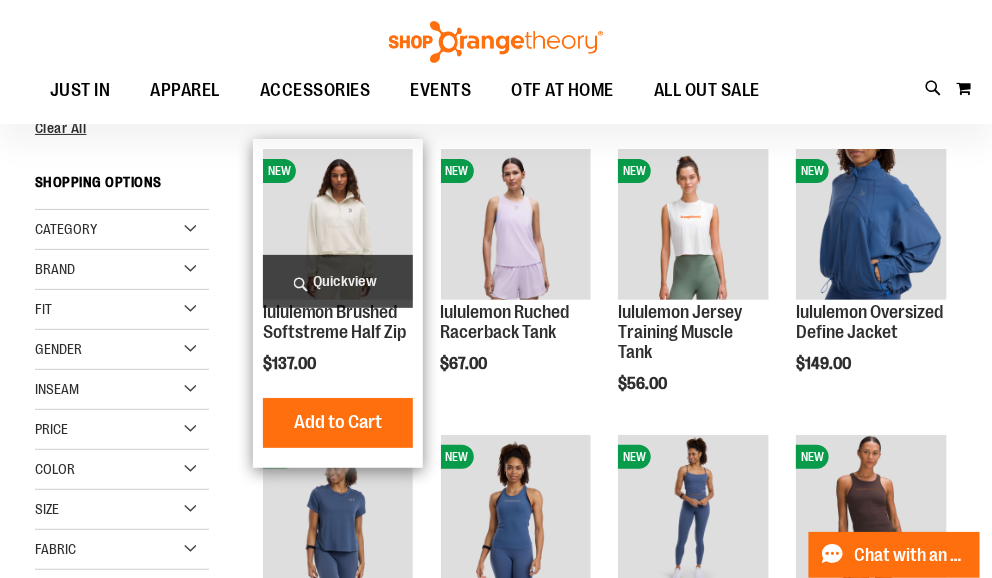 click on "Quickview" at bounding box center (338, 281) 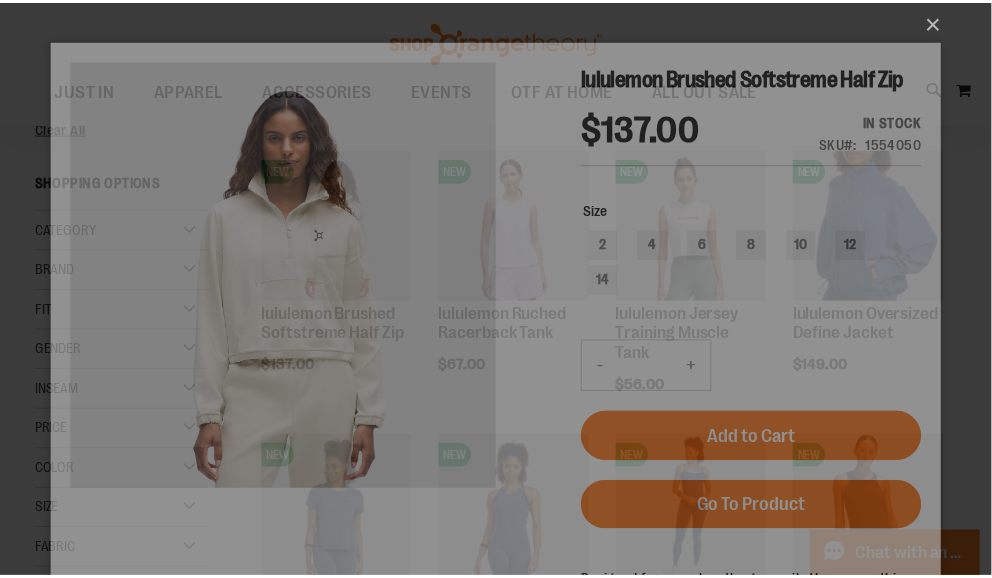 scroll, scrollTop: 0, scrollLeft: 0, axis: both 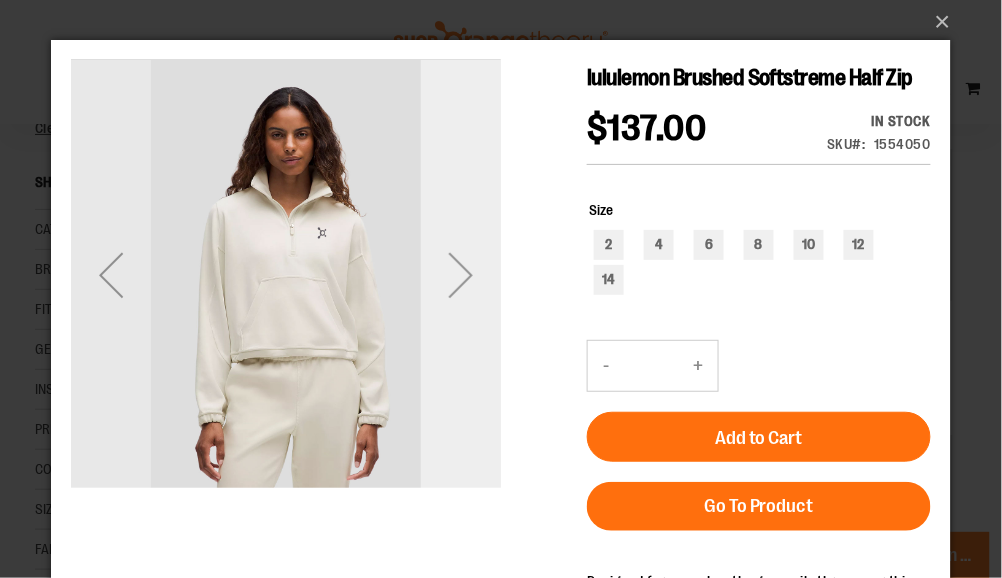 click at bounding box center [460, 274] 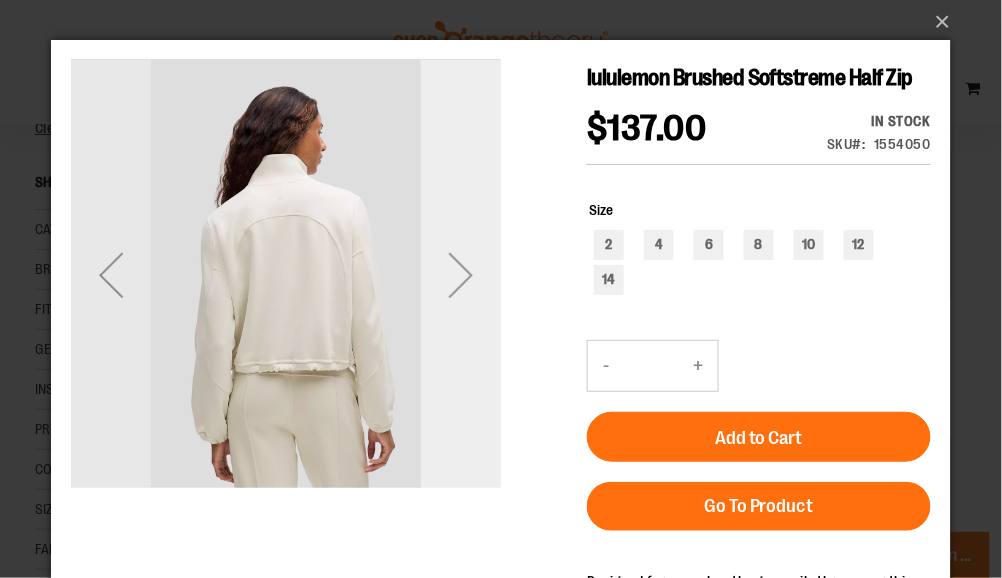 click at bounding box center (460, 274) 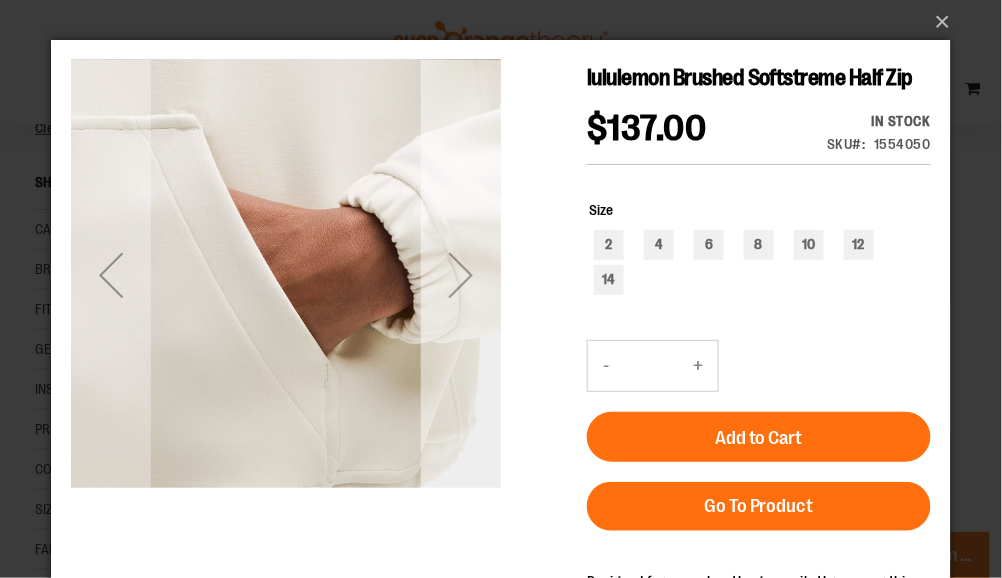 click at bounding box center (460, 274) 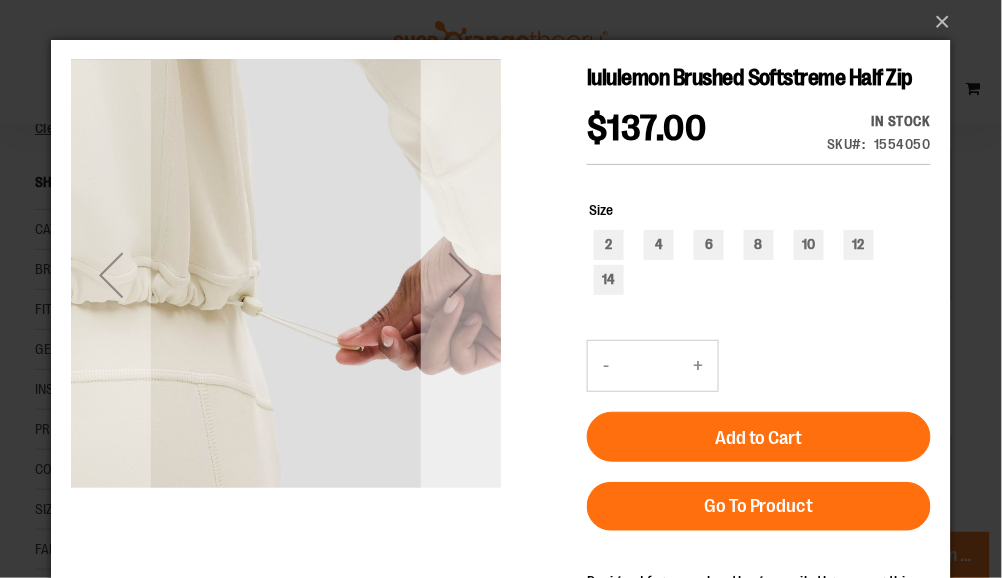 click at bounding box center (460, 274) 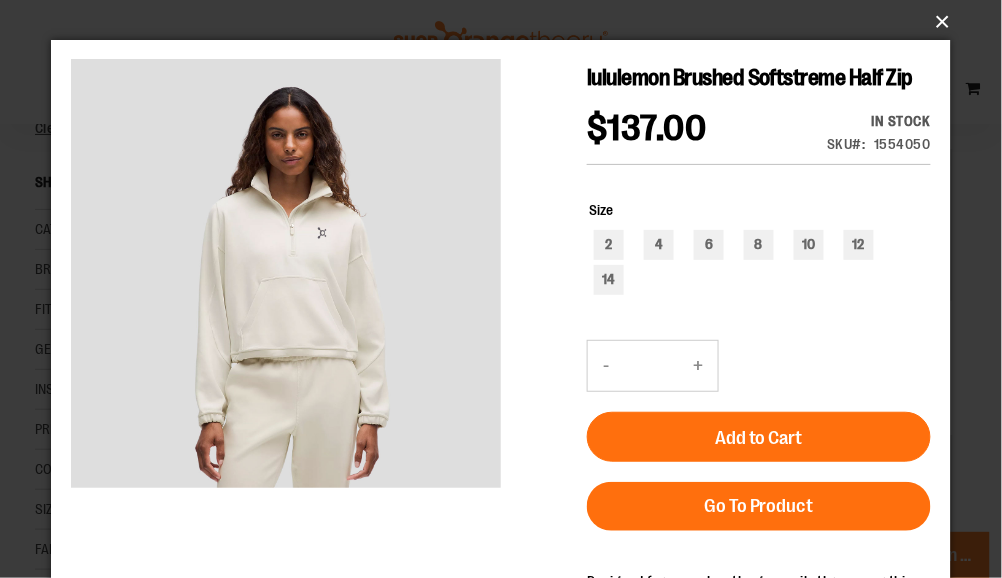 click on "×" at bounding box center [507, 22] 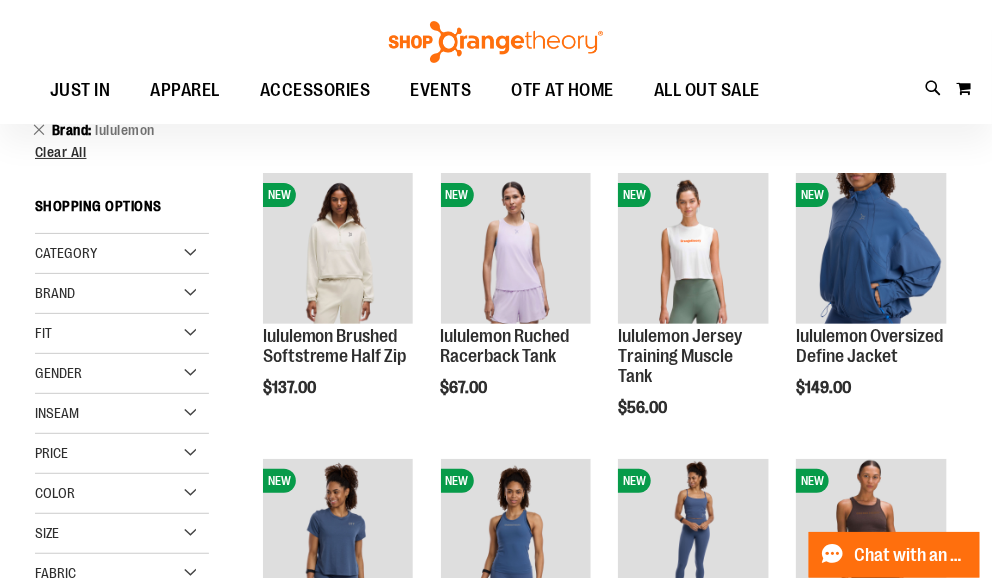 scroll, scrollTop: 0, scrollLeft: 0, axis: both 